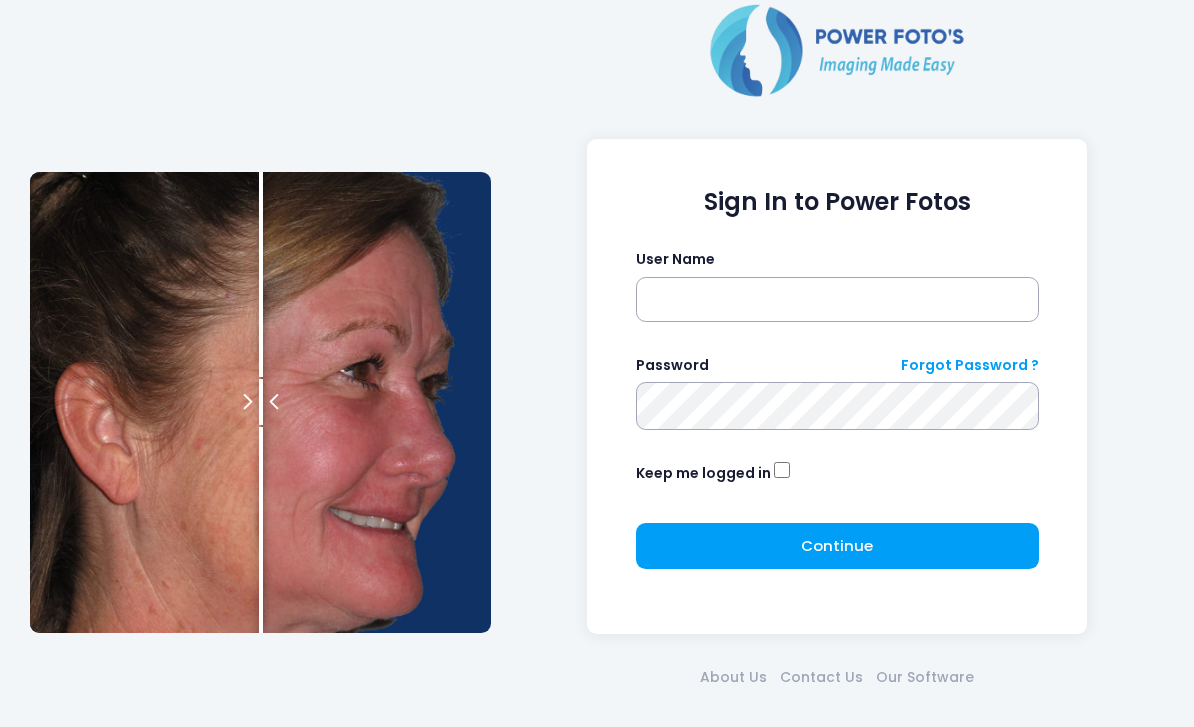 scroll, scrollTop: 0, scrollLeft: 0, axis: both 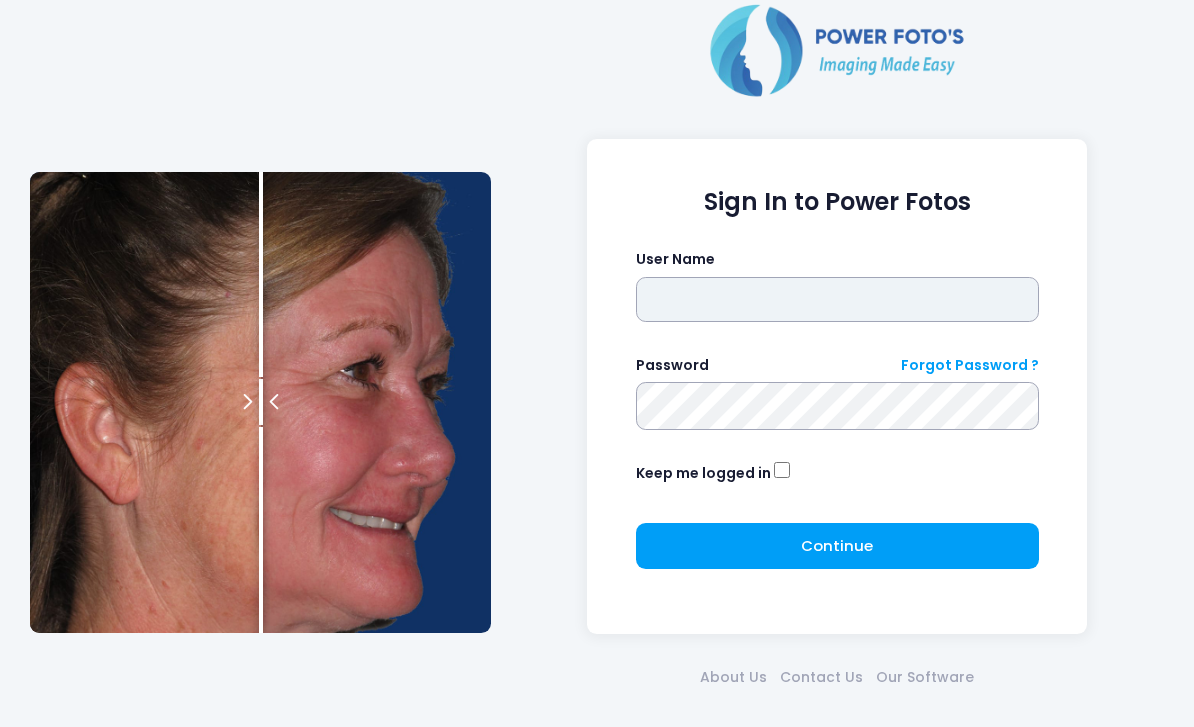 type on "*******" 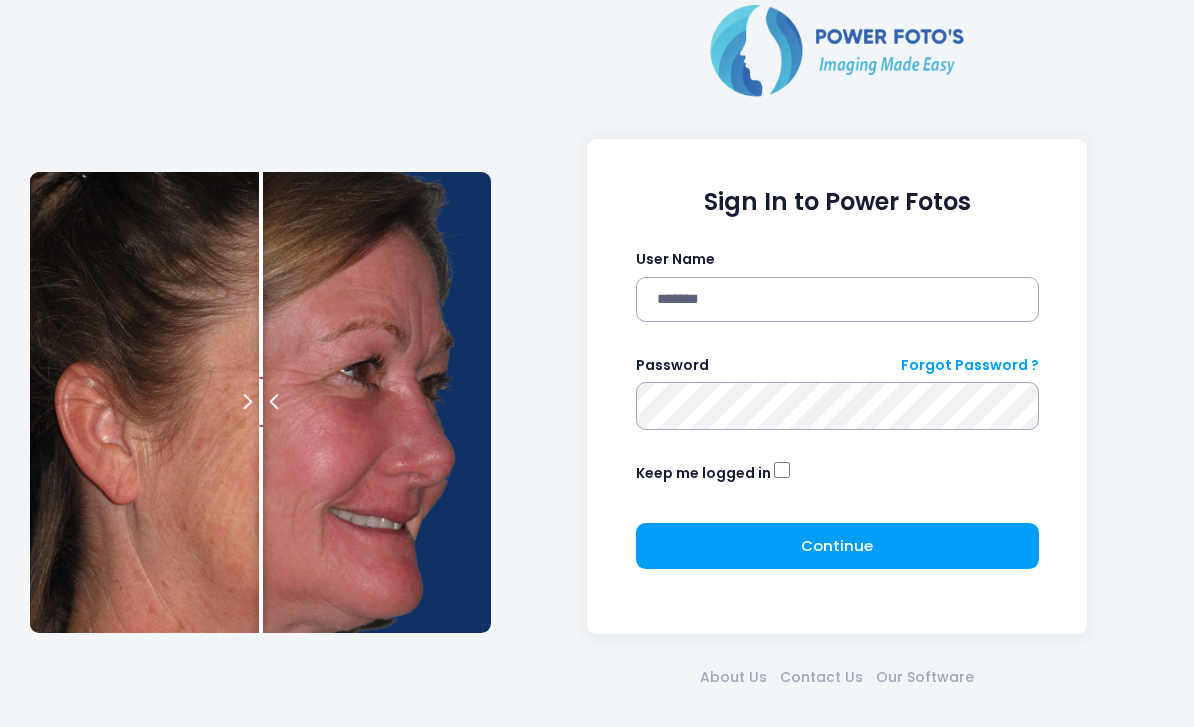 click at bounding box center [0, 0] 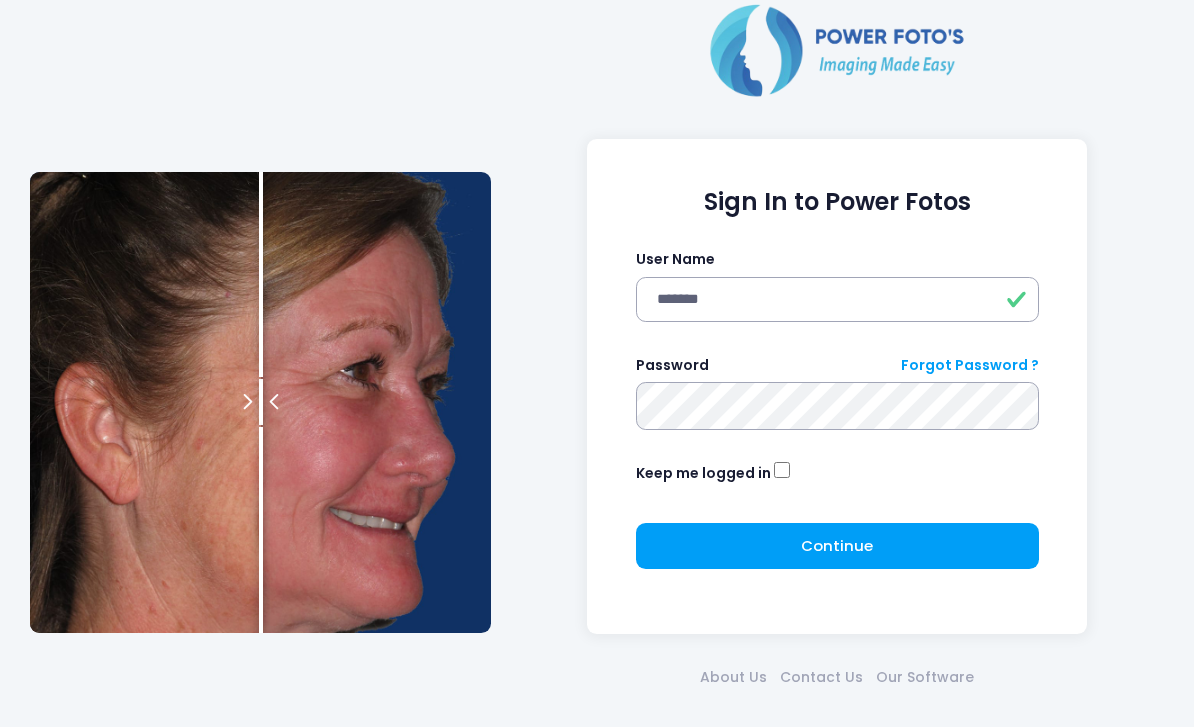 click on "Continue
Please wait..." at bounding box center (837, 546) 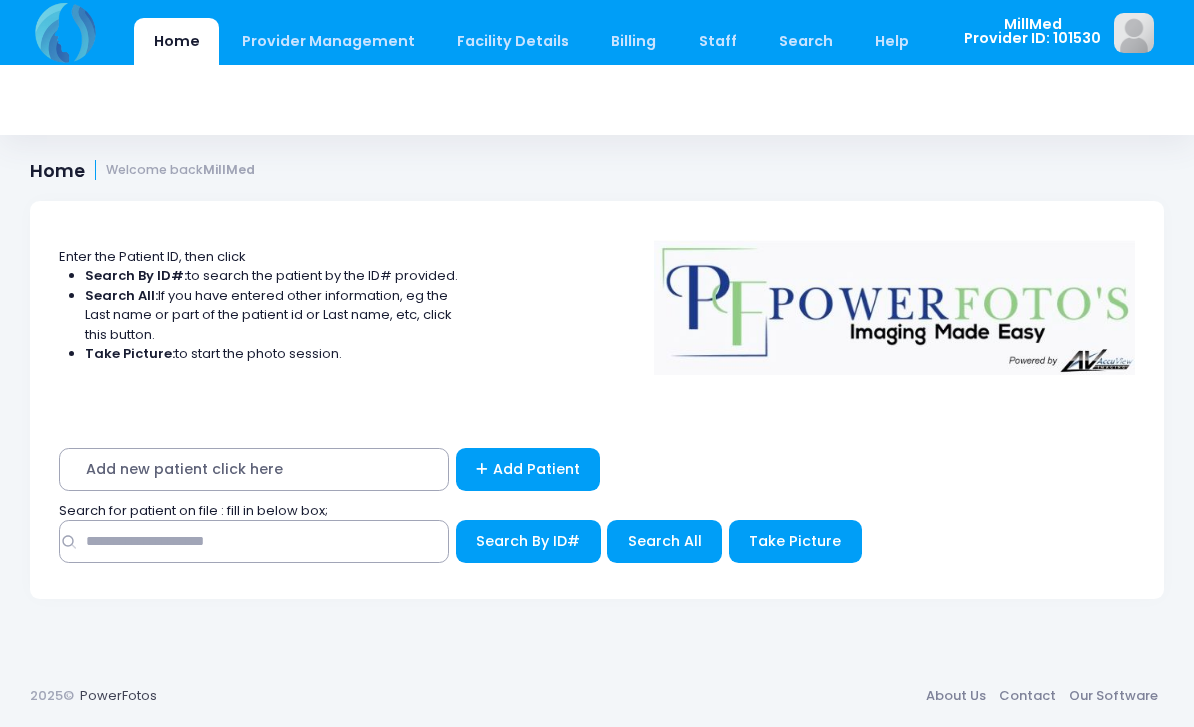 scroll, scrollTop: 0, scrollLeft: 0, axis: both 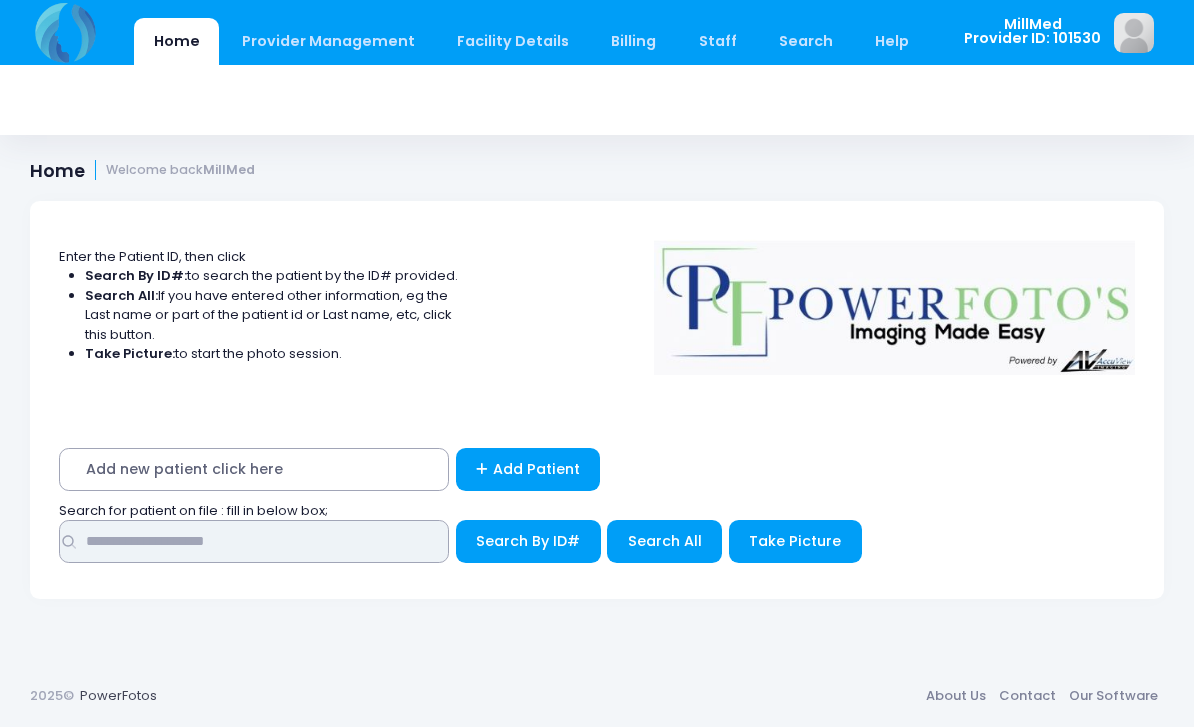 click at bounding box center [254, 541] 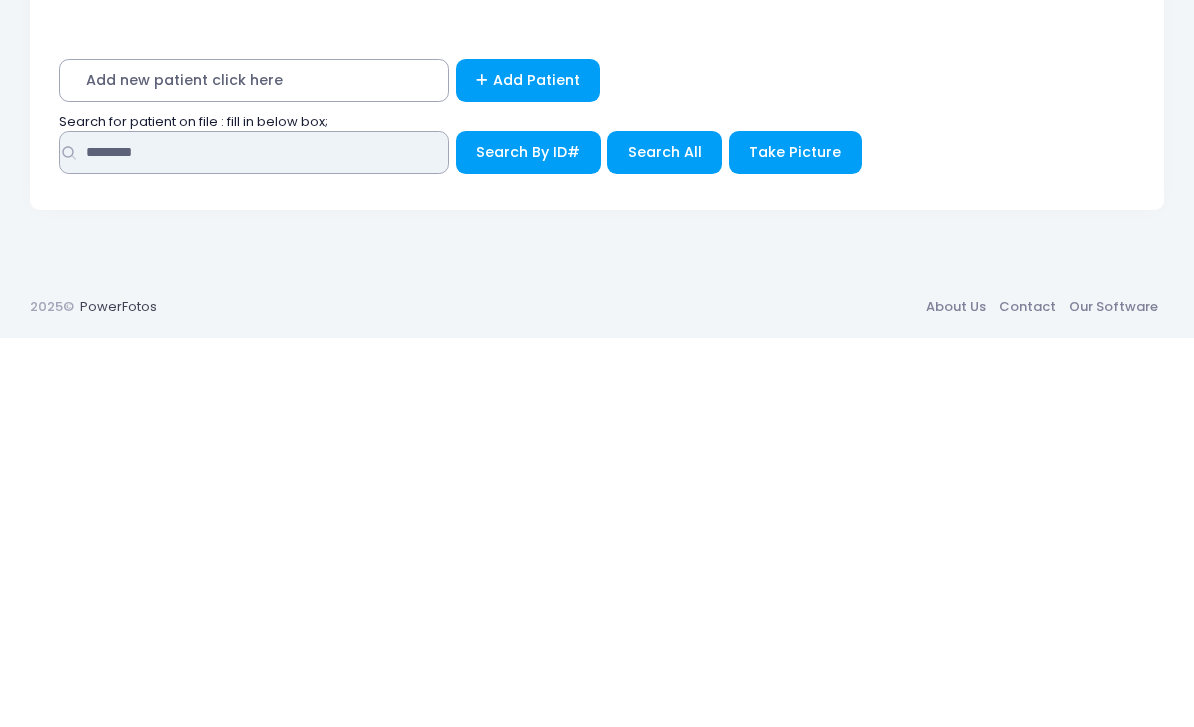 type on "*******" 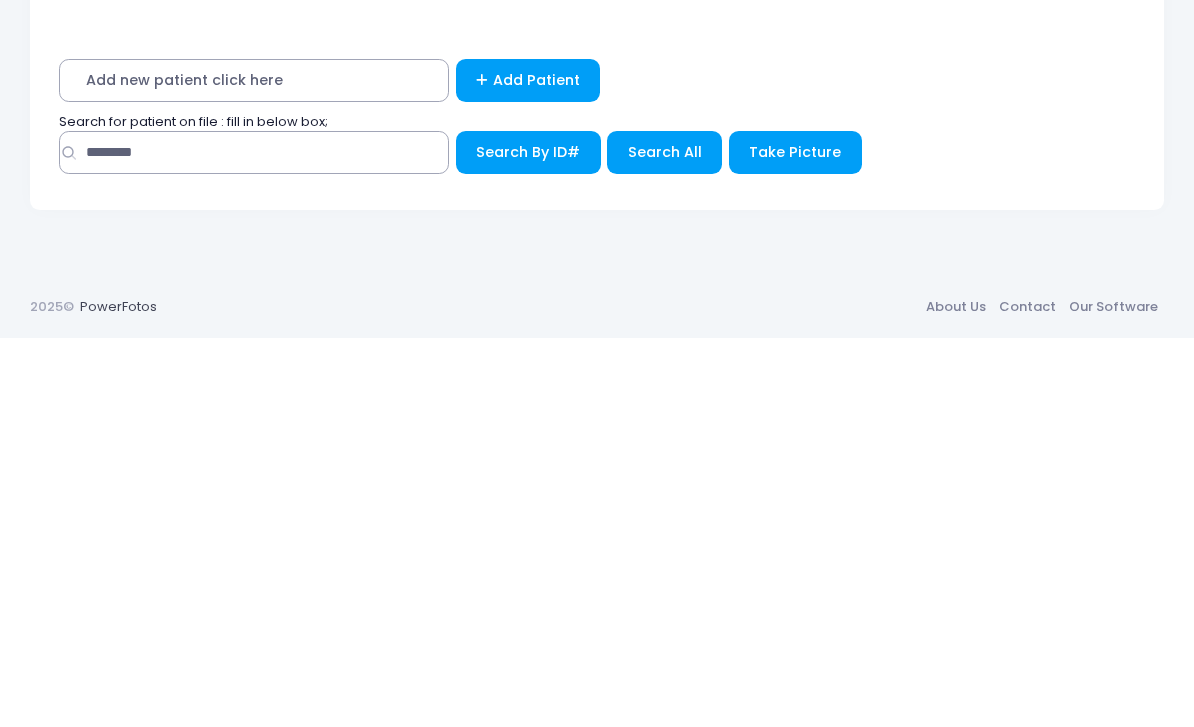 click on "Search All" at bounding box center (664, 541) 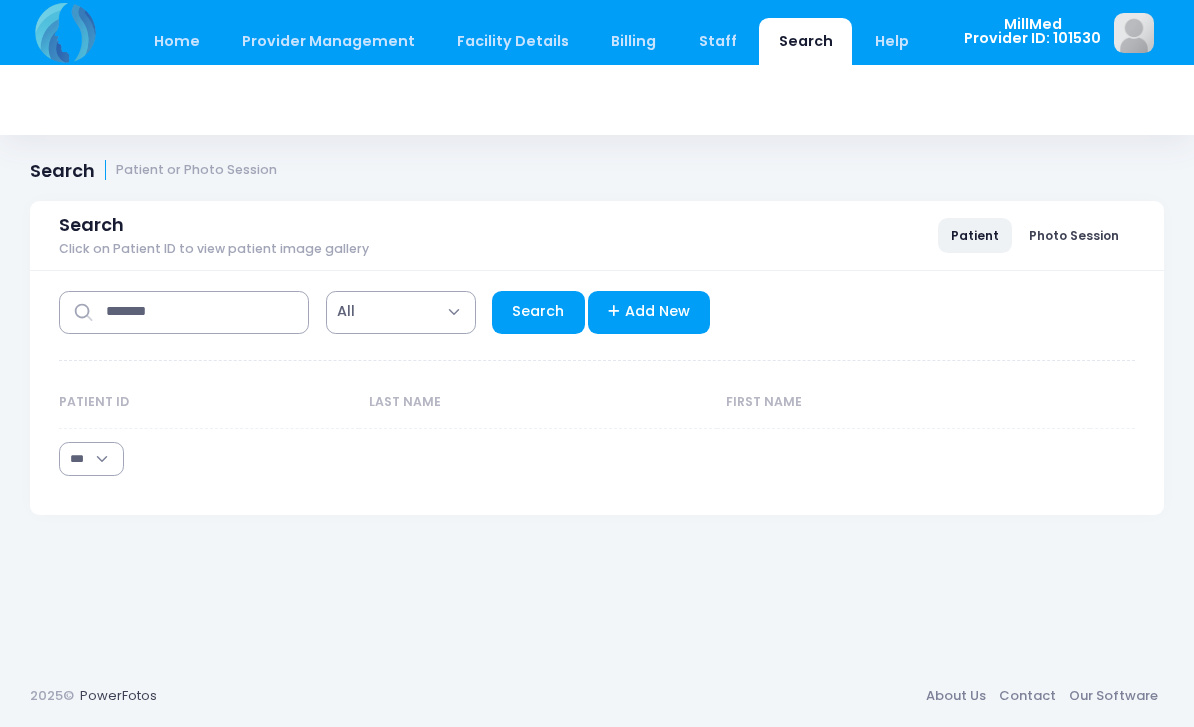 select on "***" 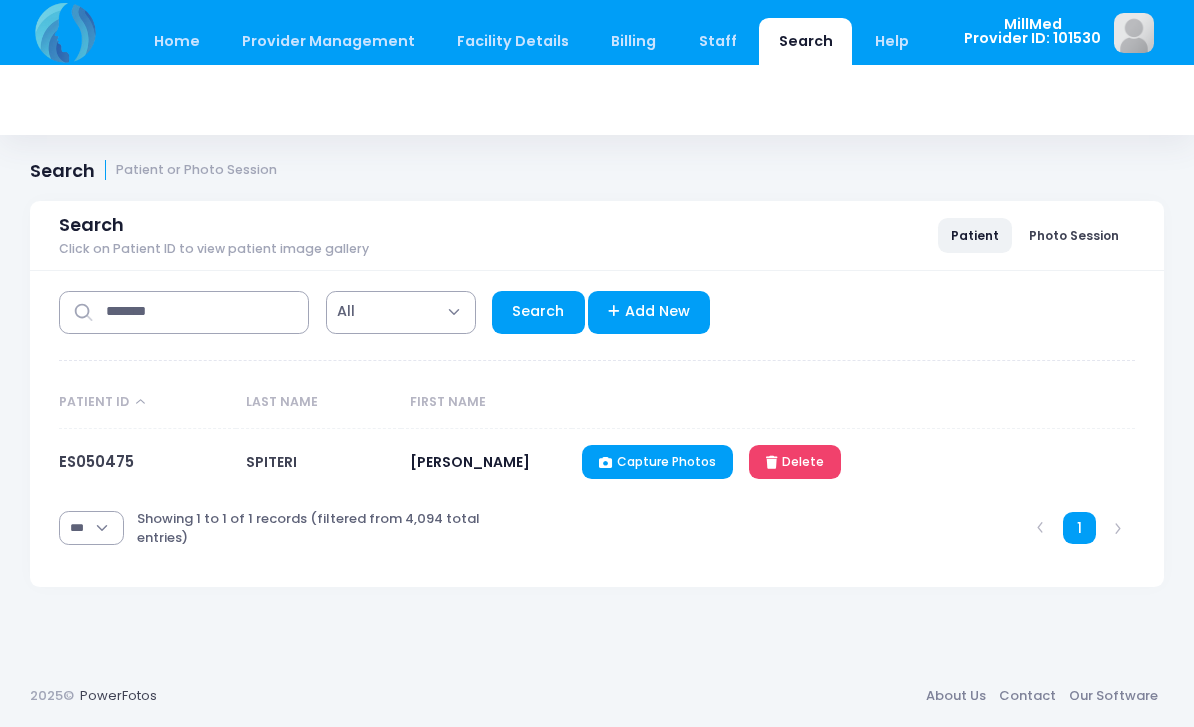 click on "ES050475" at bounding box center [96, 461] 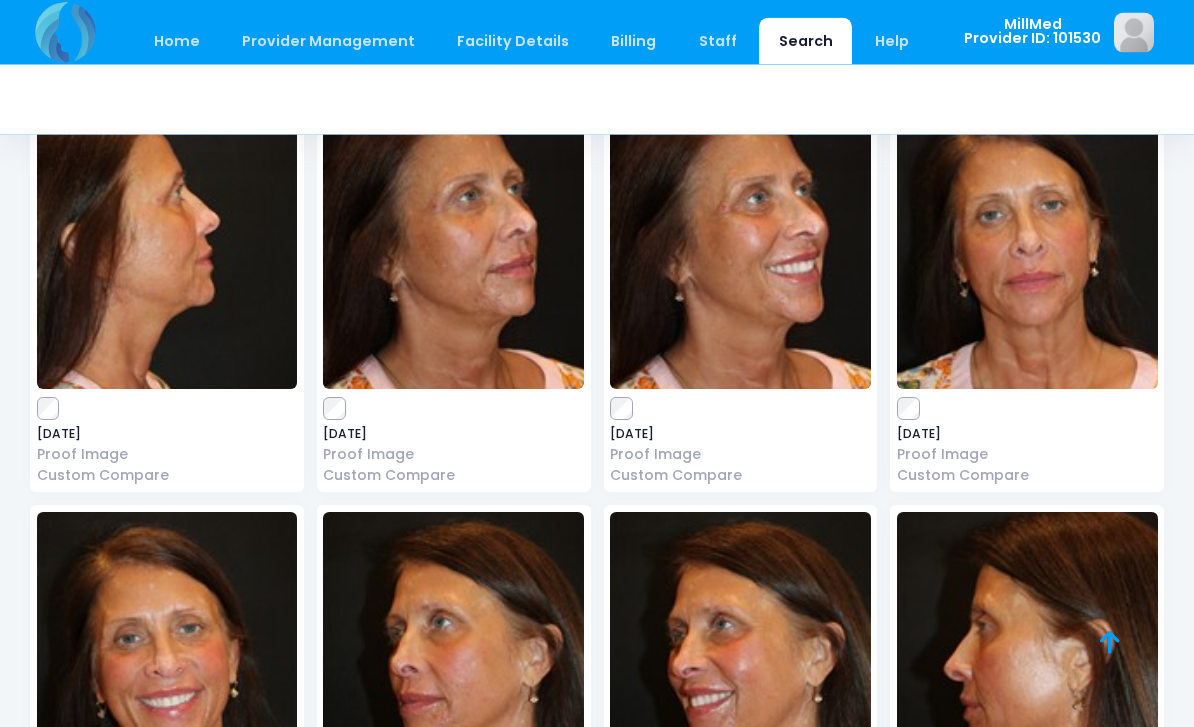 scroll, scrollTop: 1076, scrollLeft: 0, axis: vertical 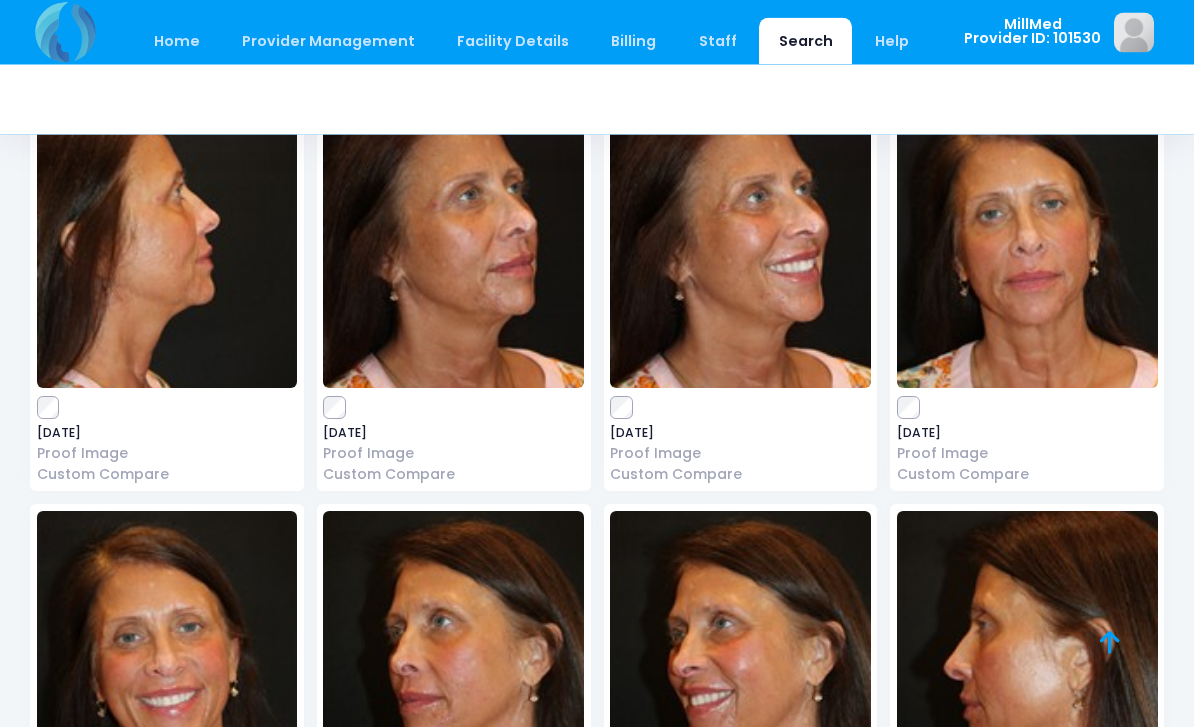 click at bounding box center [1027, 239] 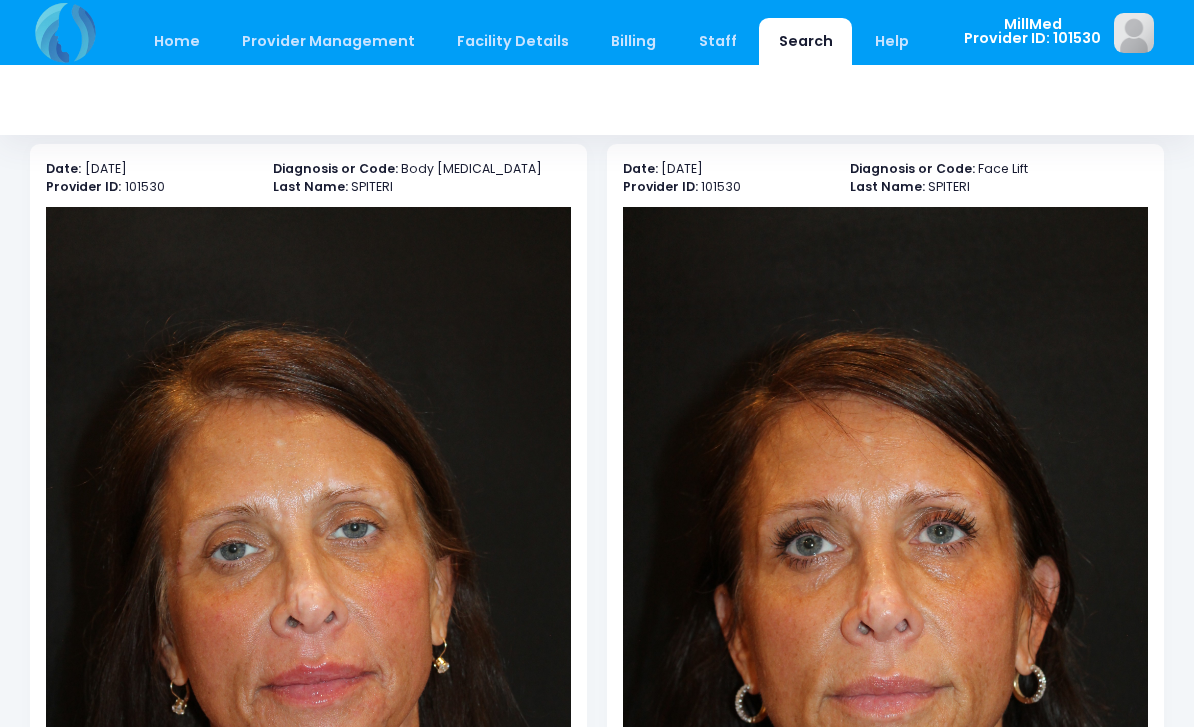 scroll, scrollTop: 0, scrollLeft: 0, axis: both 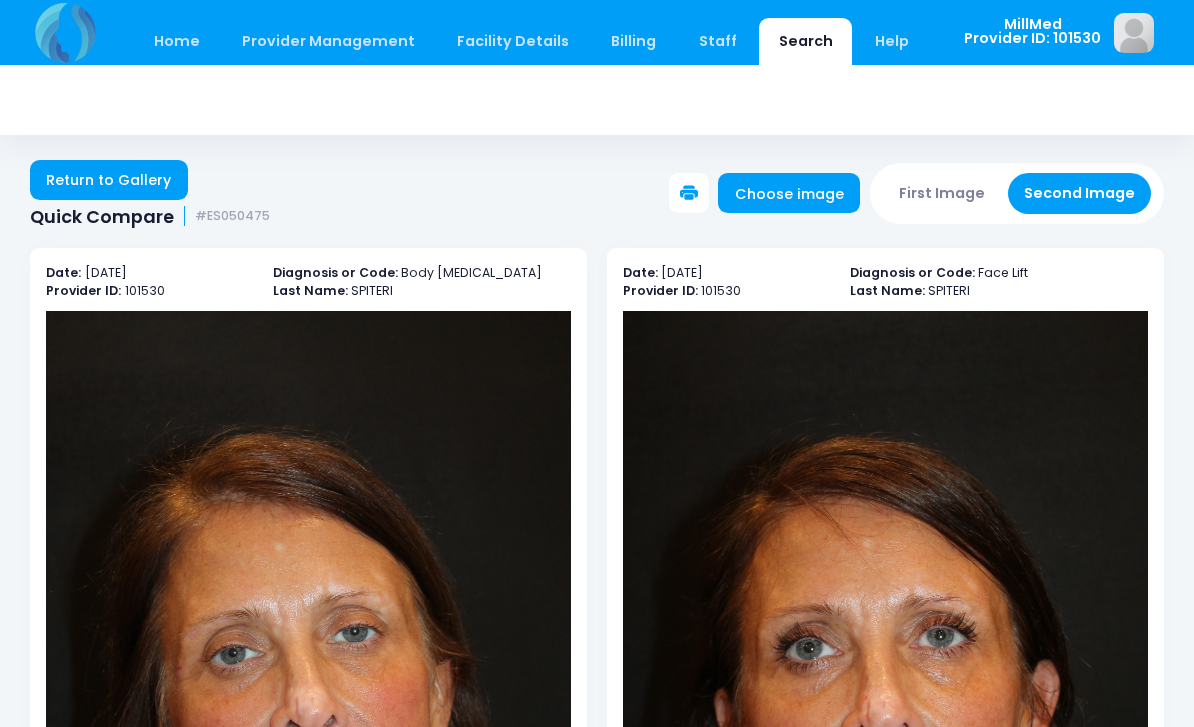 click on "Return to Gallery" at bounding box center (109, 180) 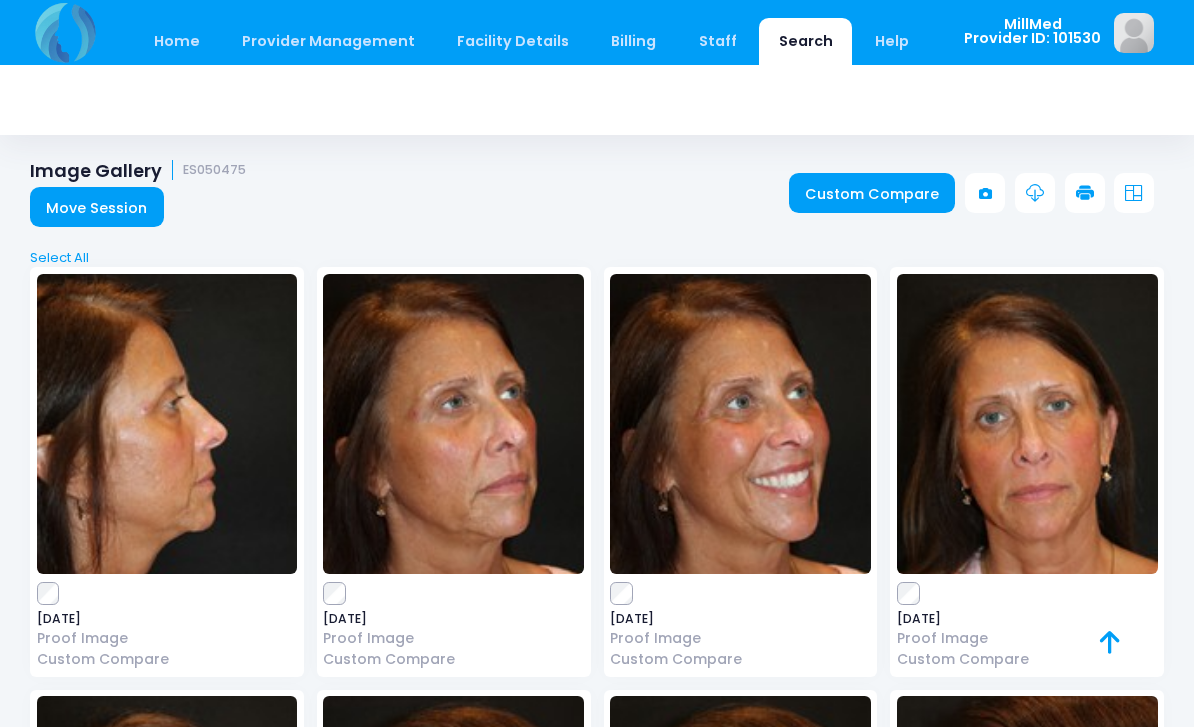 scroll, scrollTop: 0, scrollLeft: 0, axis: both 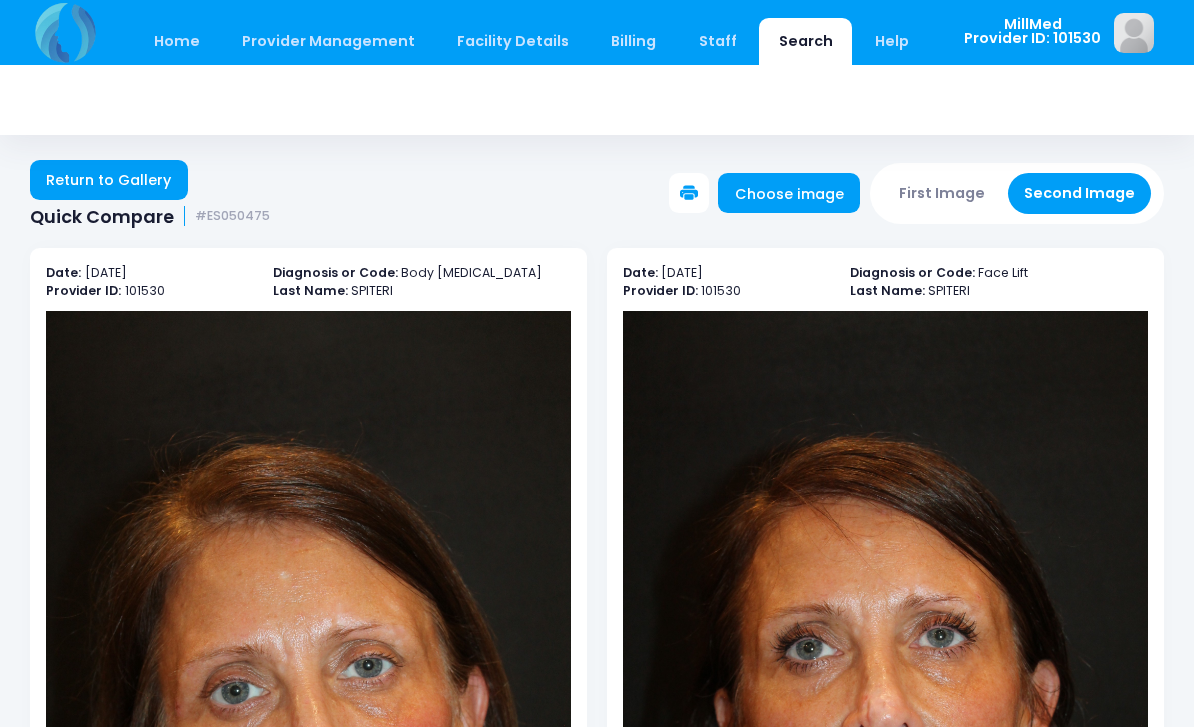 click on "Return to Gallery" at bounding box center (109, 180) 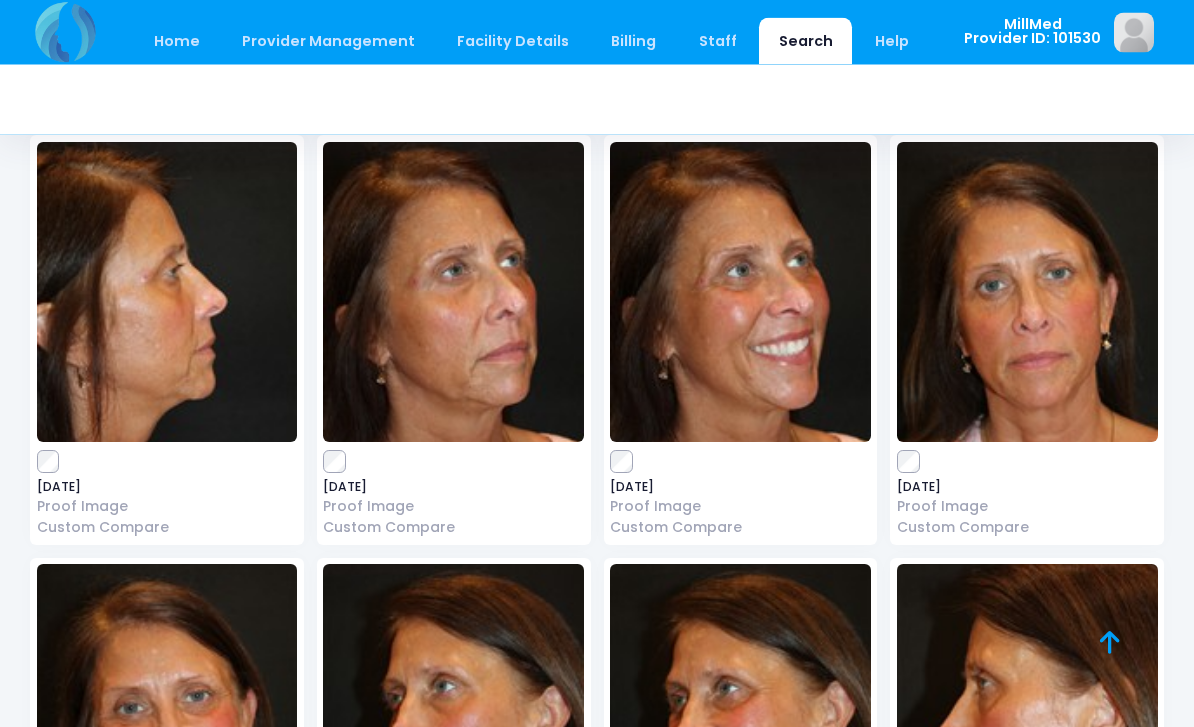 scroll, scrollTop: 132, scrollLeft: 0, axis: vertical 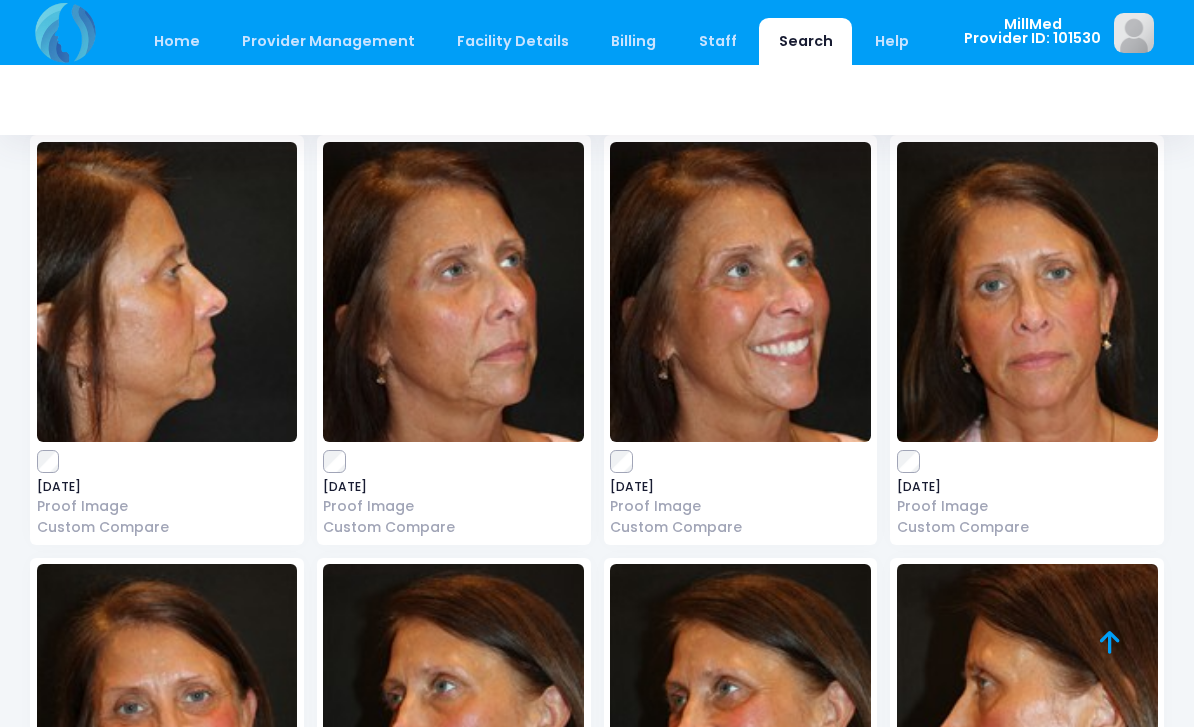 click on "Custom Compare" at bounding box center (1027, 527) 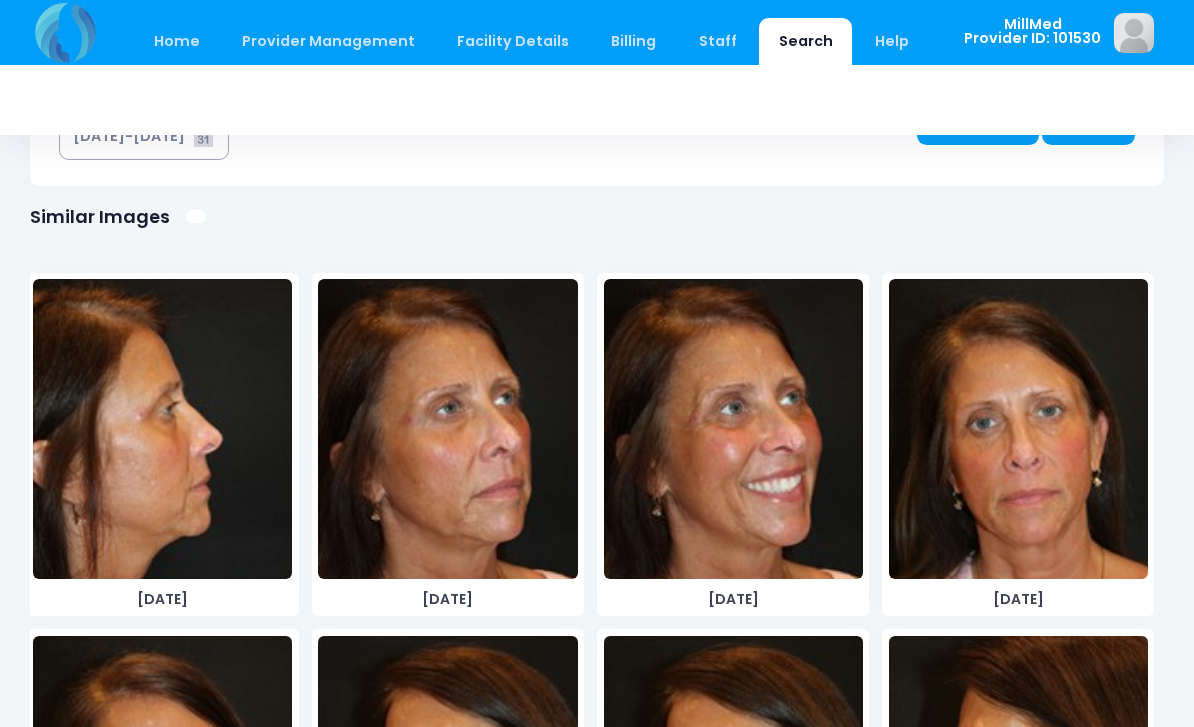 scroll, scrollTop: 1182, scrollLeft: 0, axis: vertical 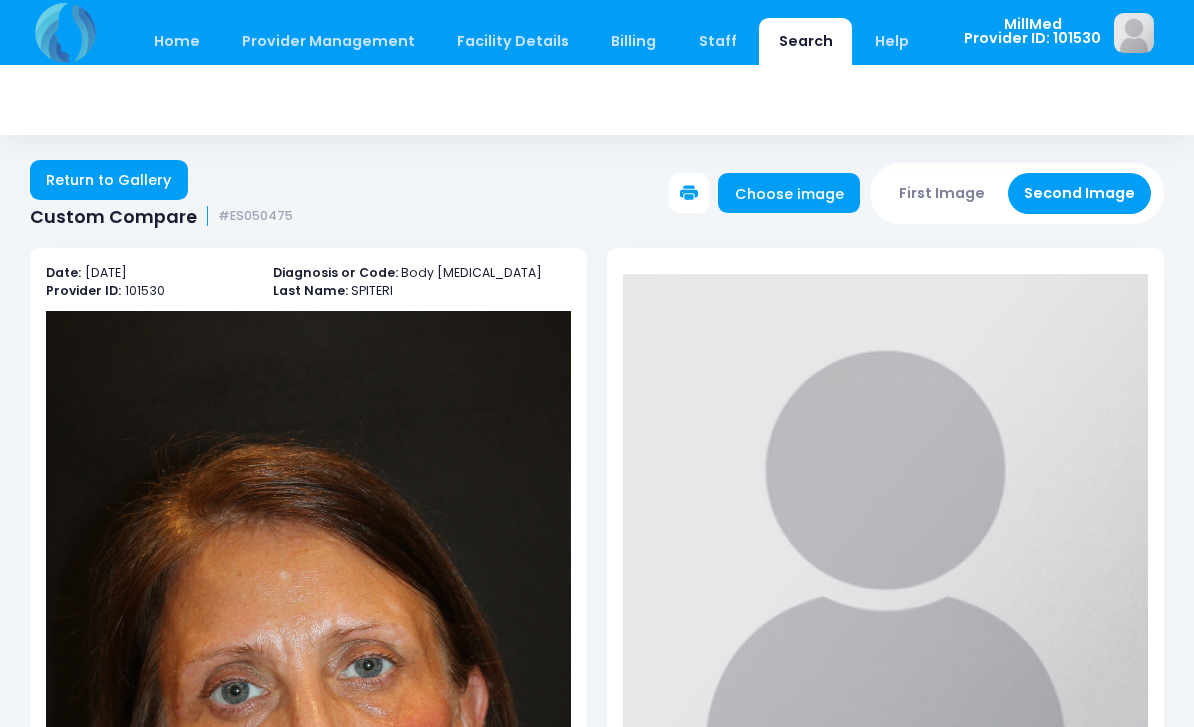 click on "Return to Gallery" at bounding box center (109, 180) 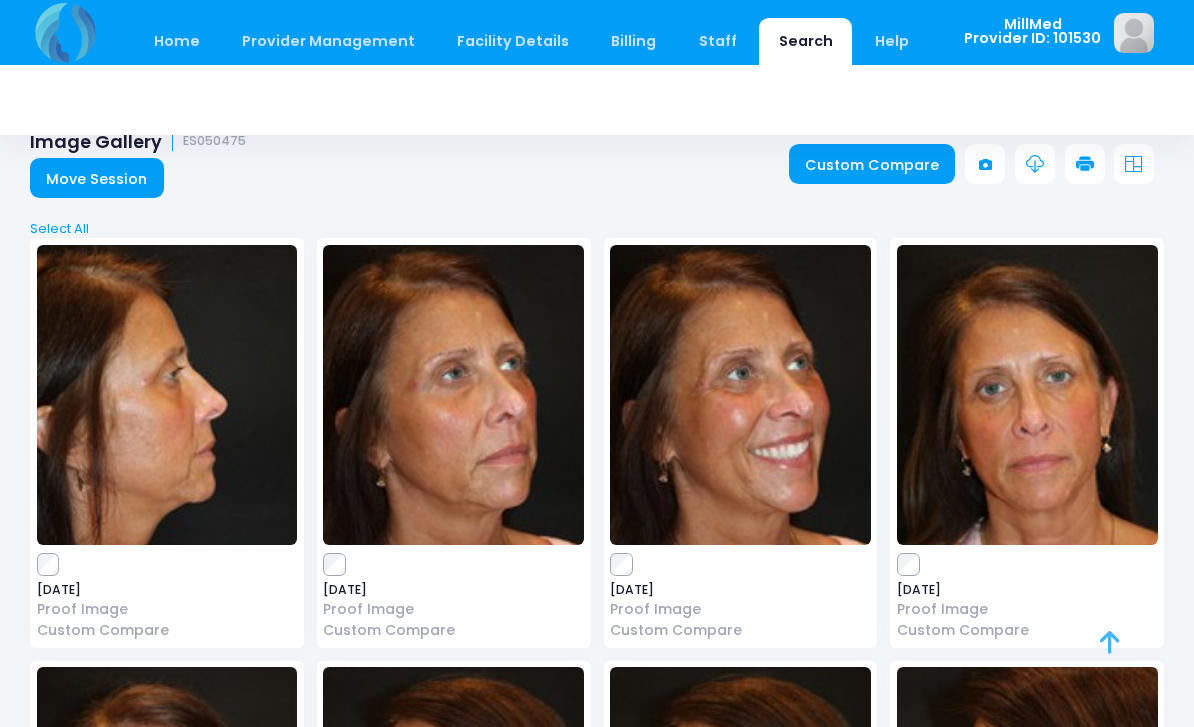 scroll, scrollTop: 0, scrollLeft: 0, axis: both 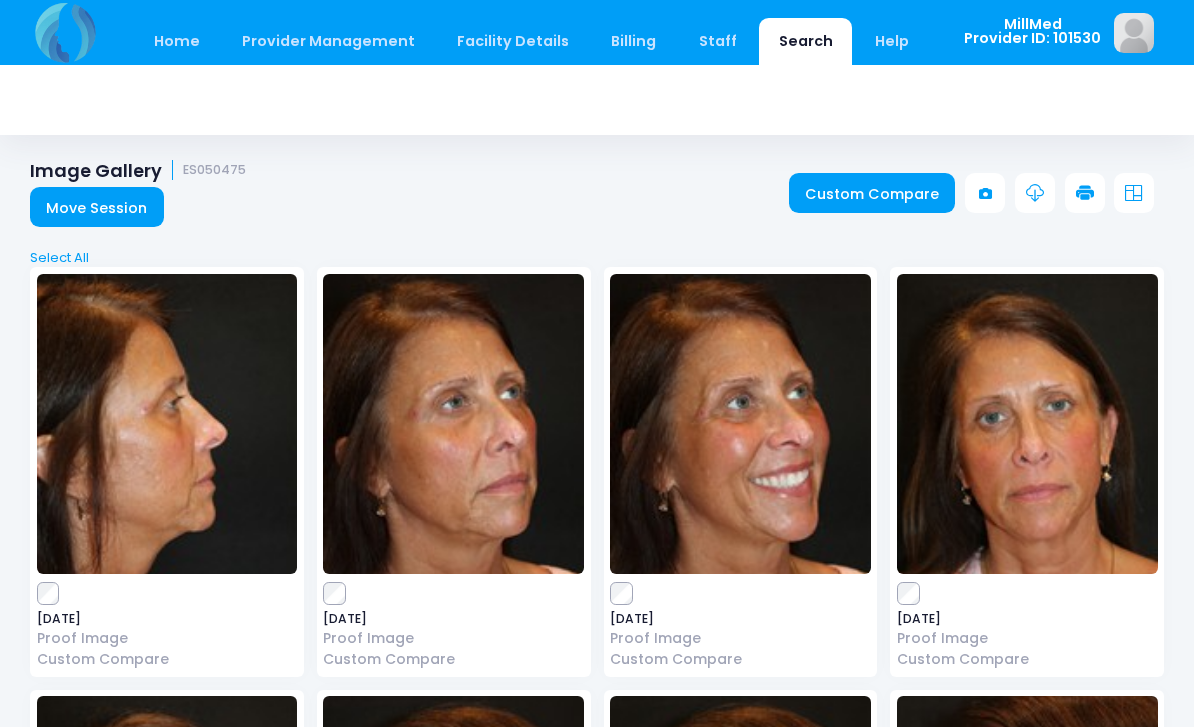 click at bounding box center [453, 424] 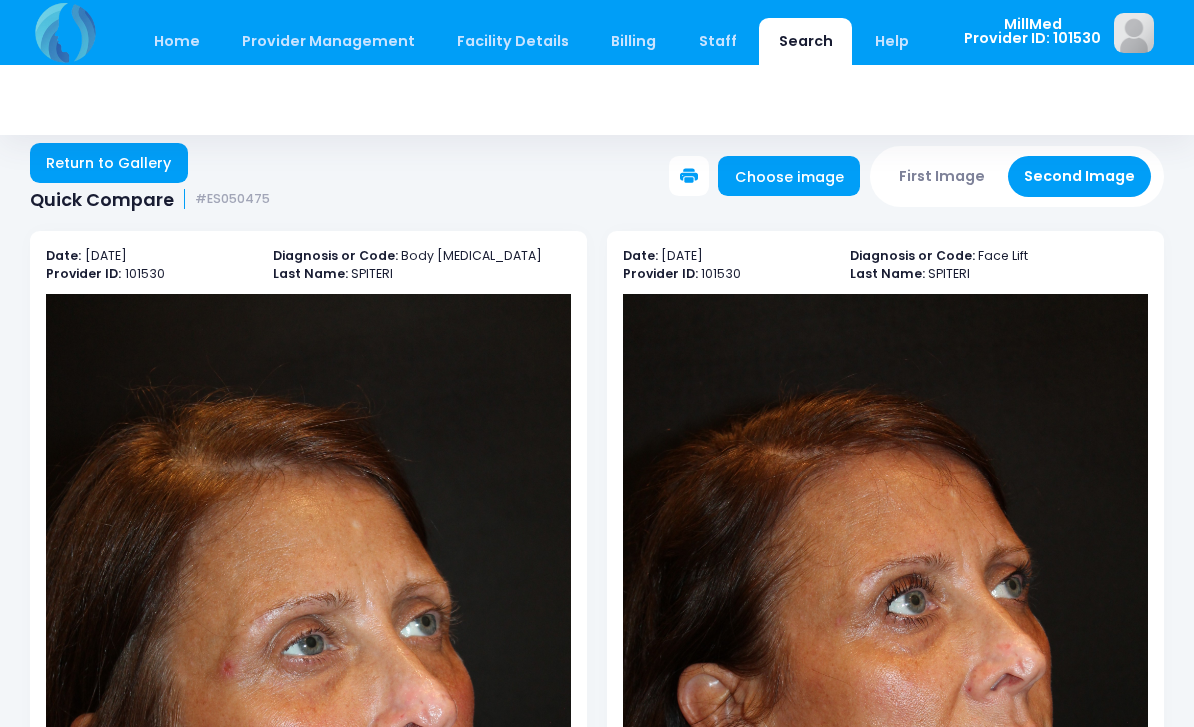 scroll, scrollTop: 0, scrollLeft: 0, axis: both 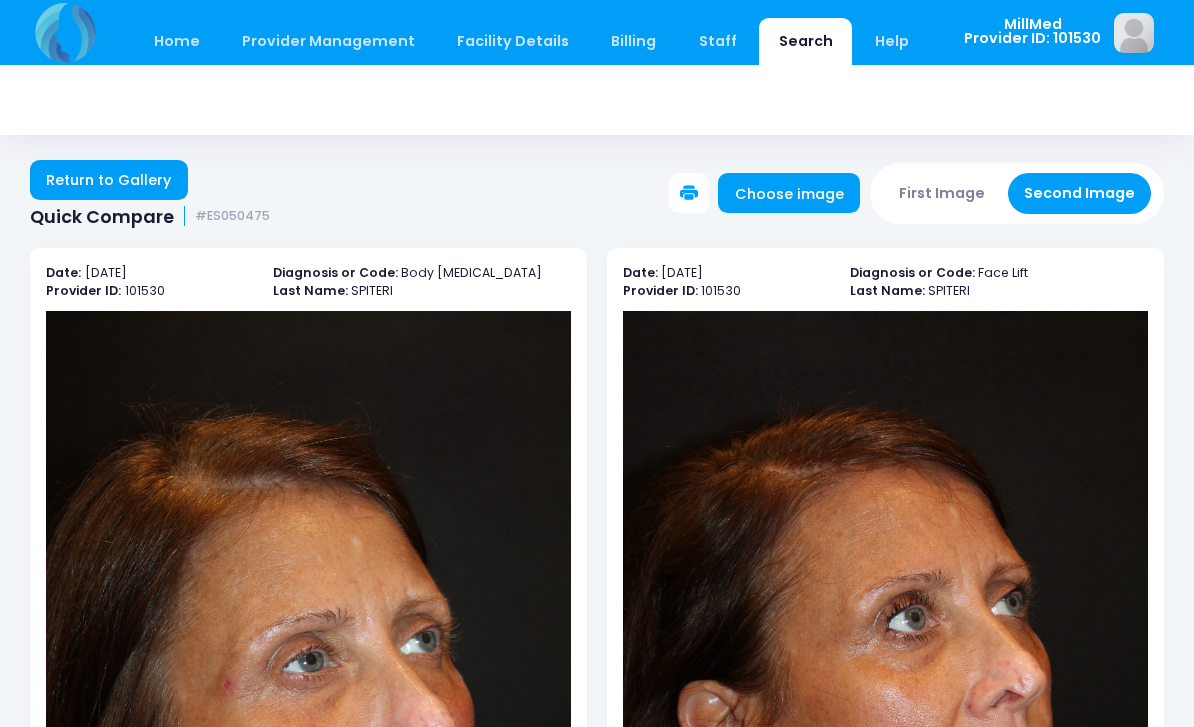 click on "Return to Gallery" at bounding box center (109, 180) 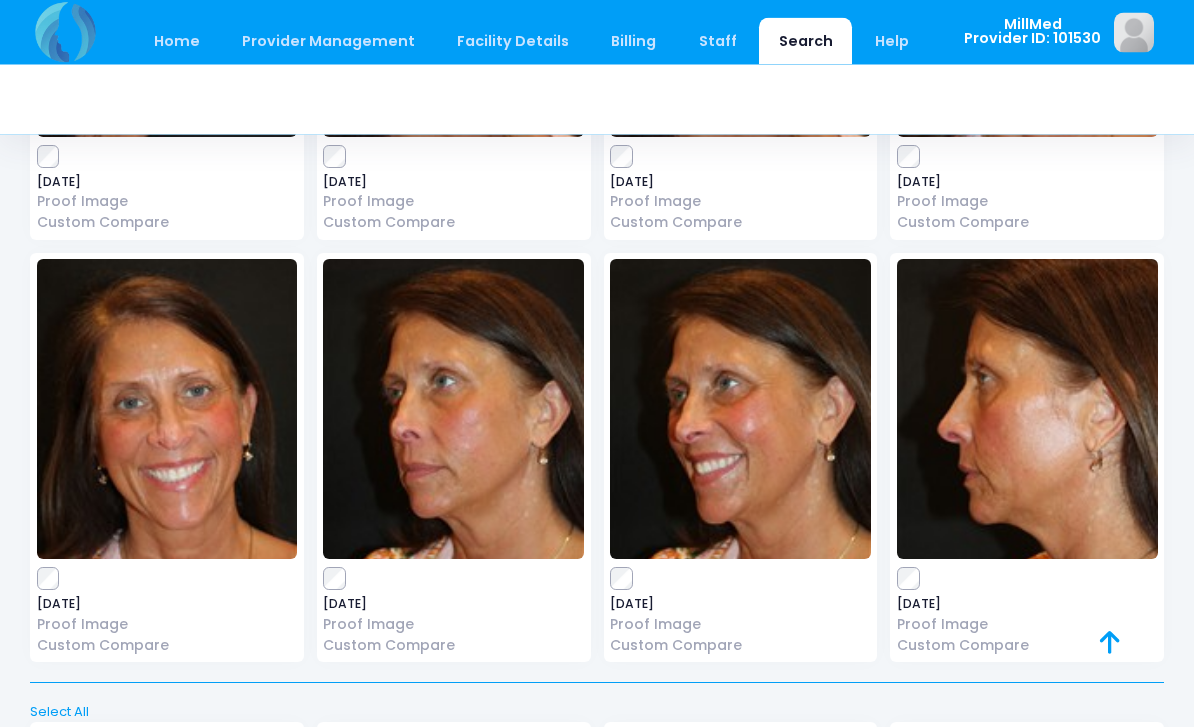 scroll, scrollTop: 438, scrollLeft: 0, axis: vertical 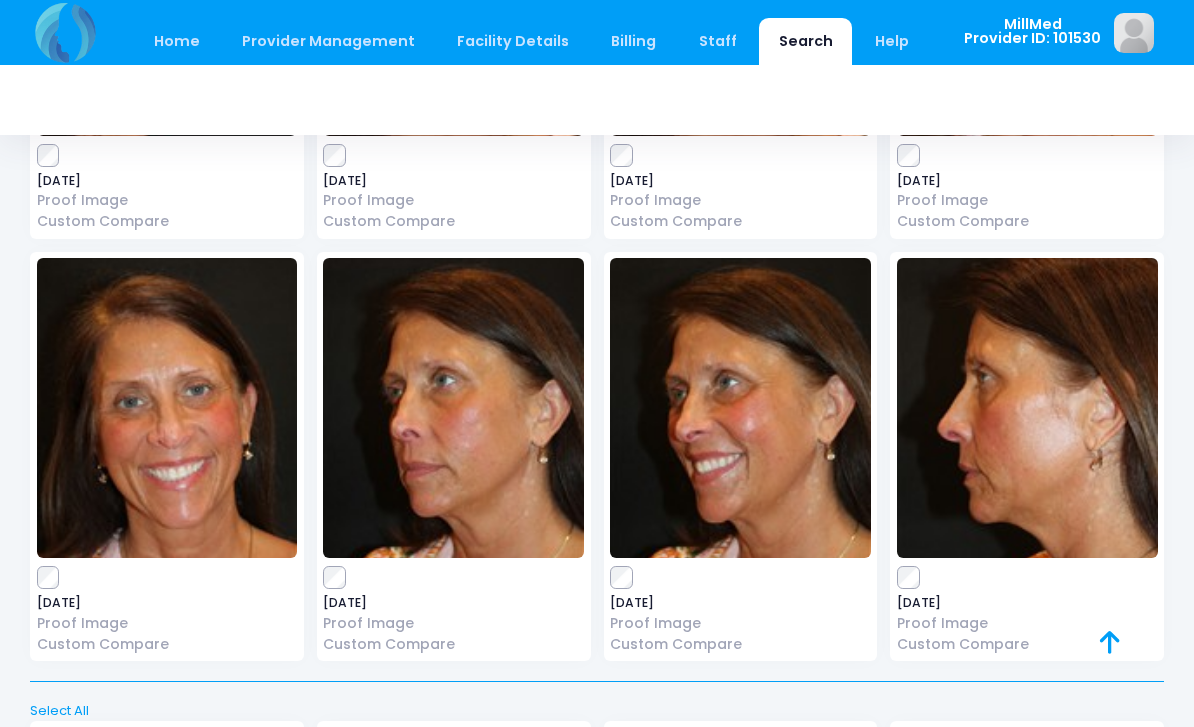 click at bounding box center (453, 408) 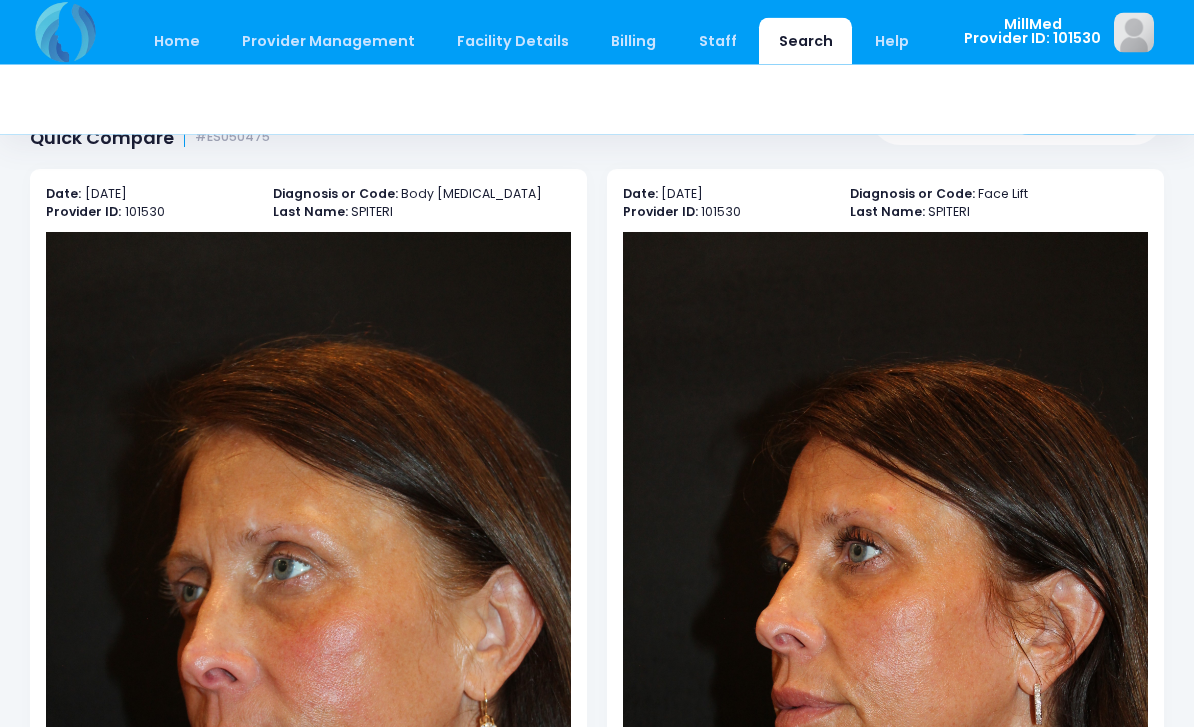 scroll, scrollTop: 91, scrollLeft: 0, axis: vertical 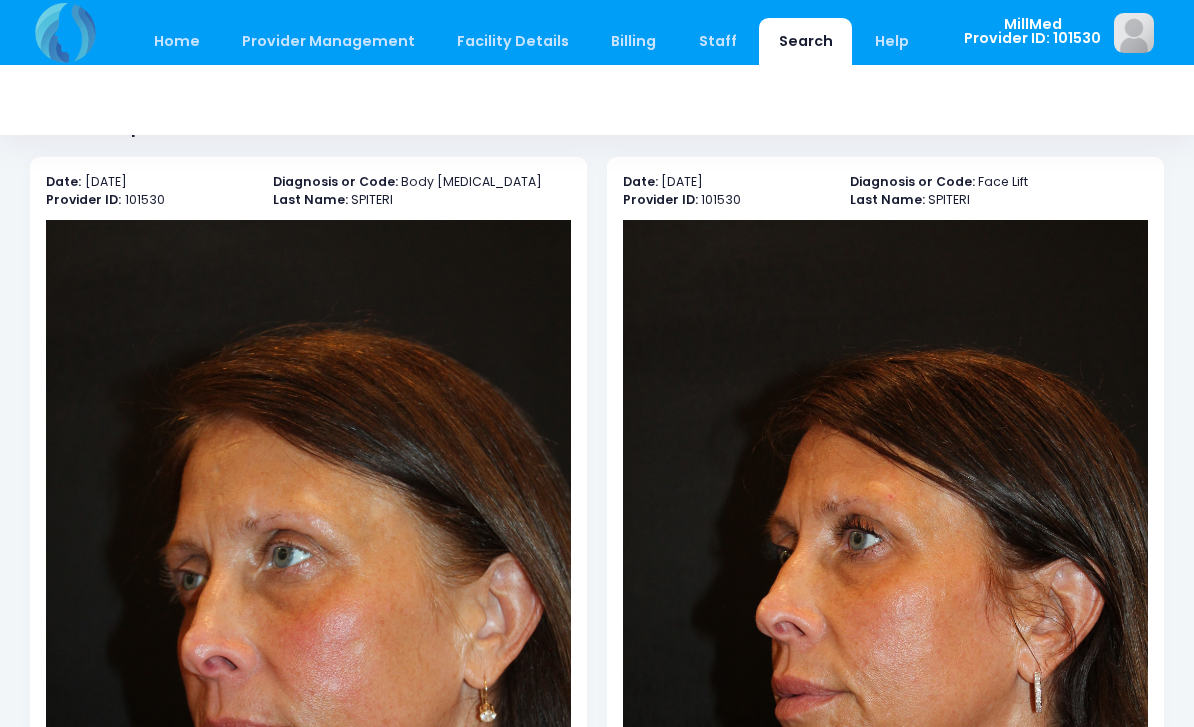 click at bounding box center [308, 614] 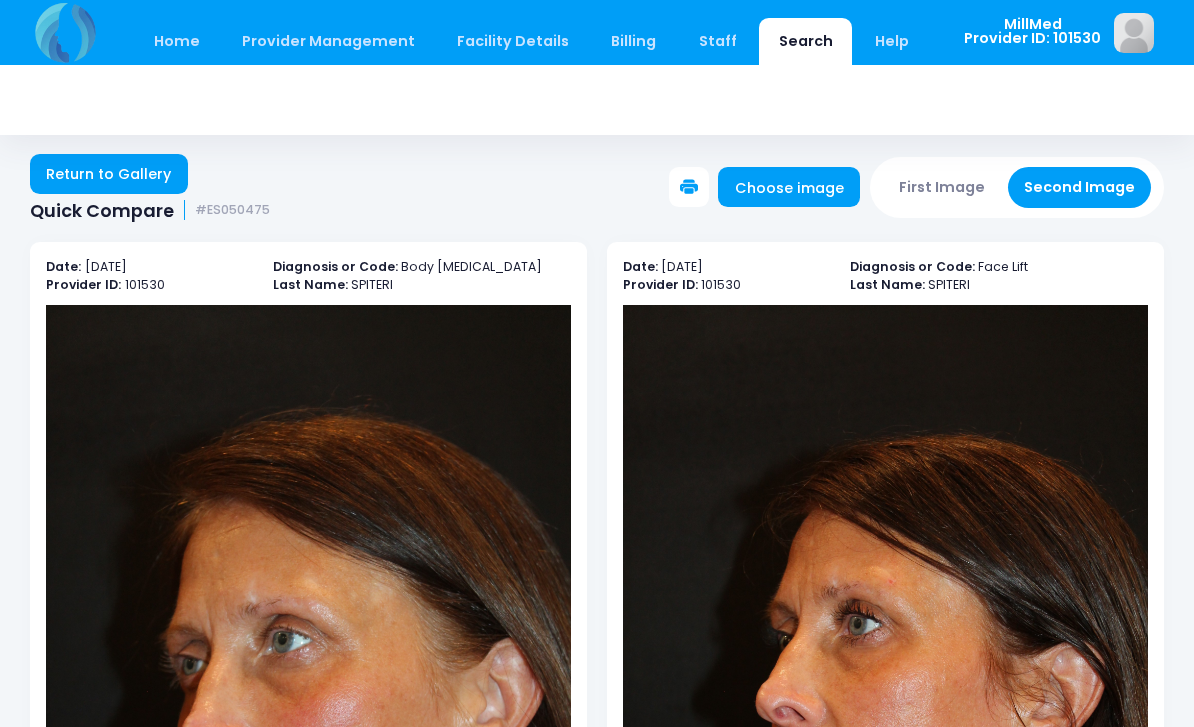 scroll, scrollTop: 0, scrollLeft: 0, axis: both 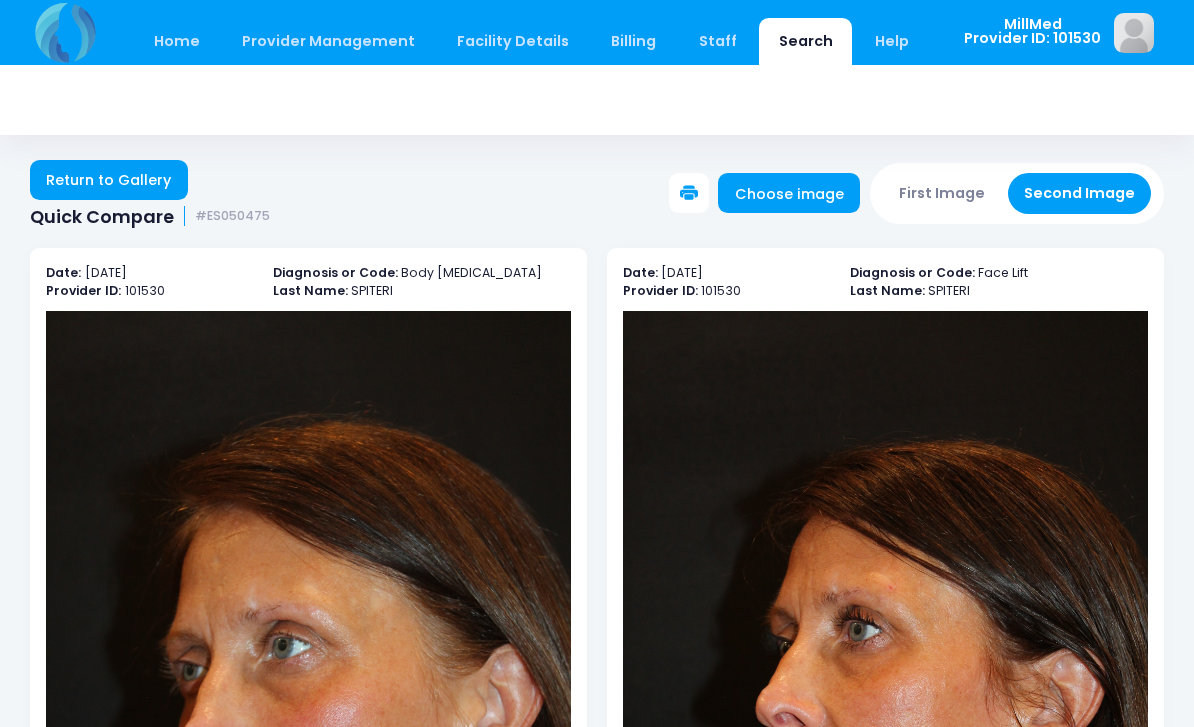 click on "Return to Gallery" at bounding box center [109, 180] 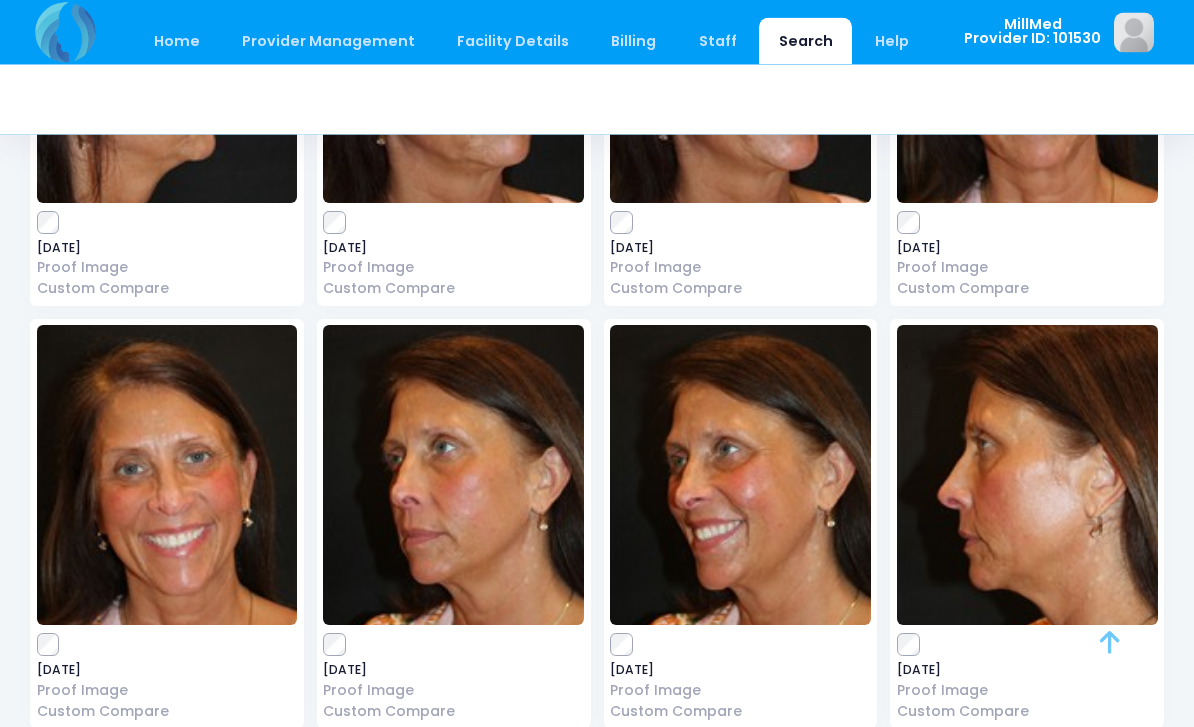 scroll, scrollTop: 374, scrollLeft: 0, axis: vertical 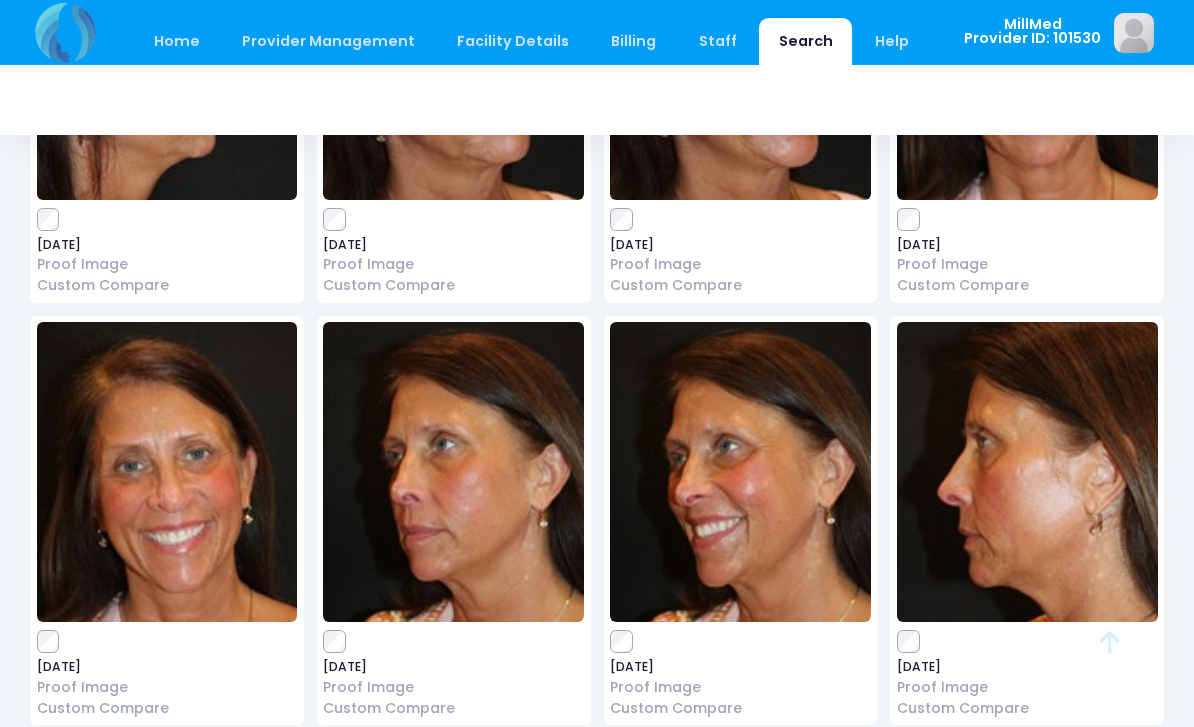 click at bounding box center (453, 472) 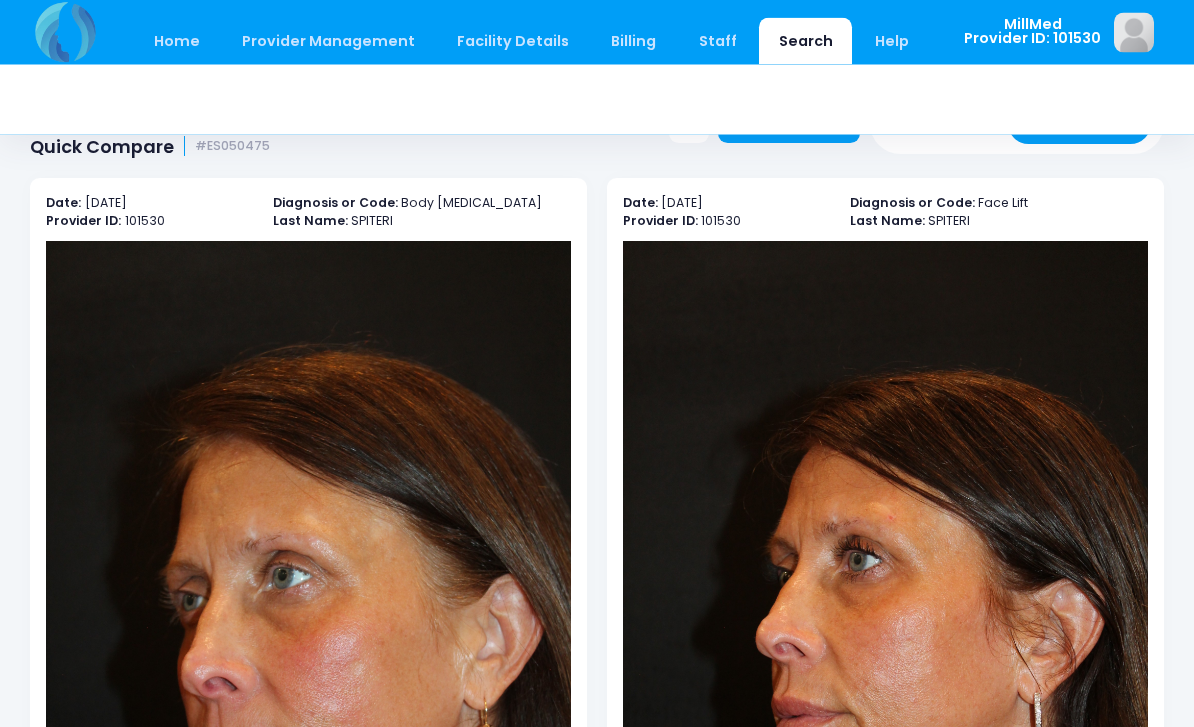 scroll, scrollTop: 0, scrollLeft: 0, axis: both 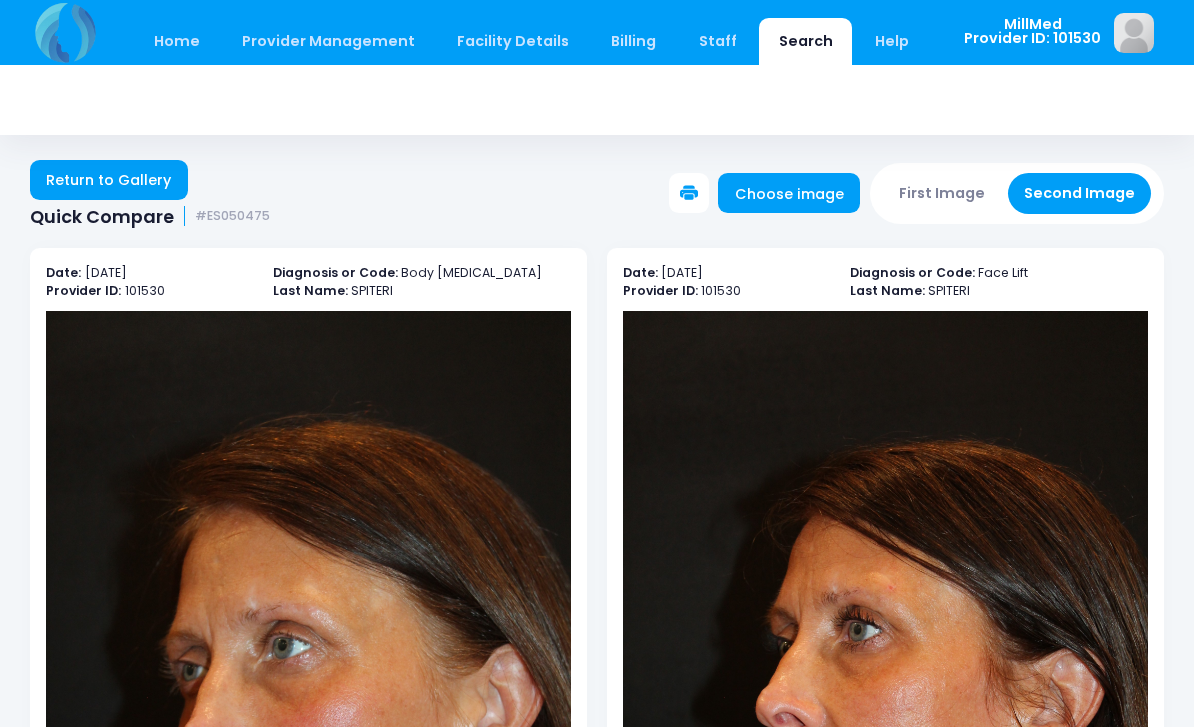 click on "Return to Gallery" at bounding box center (109, 180) 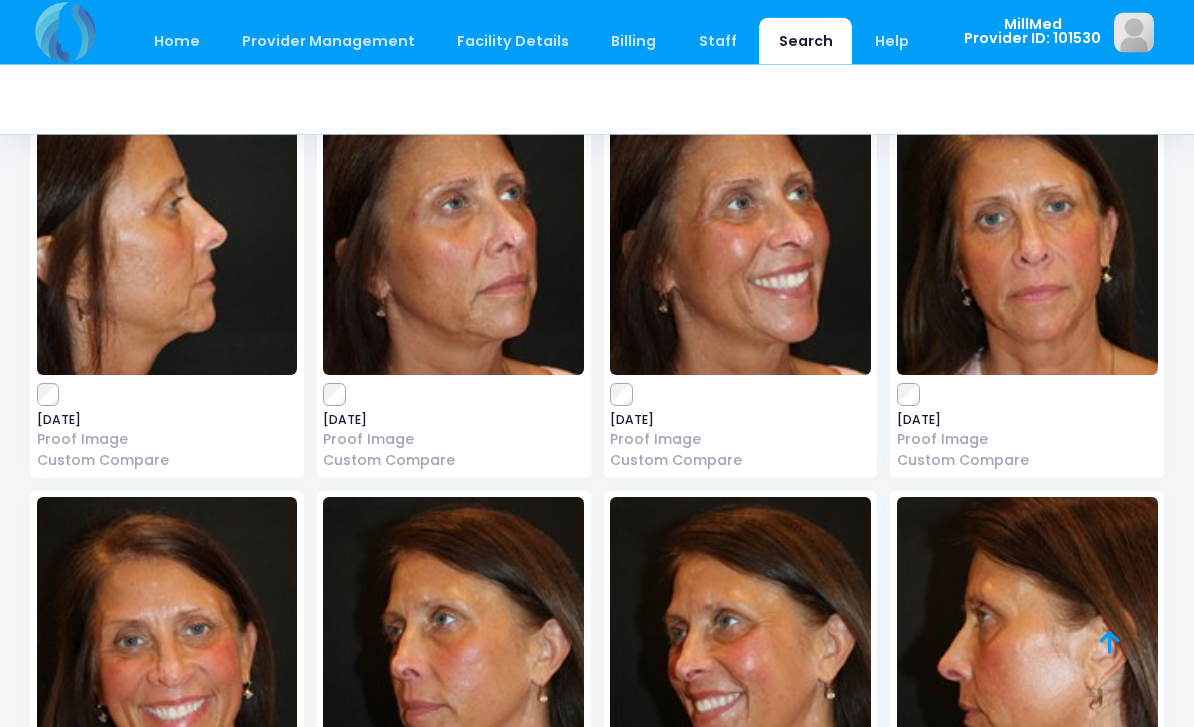 scroll, scrollTop: 157, scrollLeft: 0, axis: vertical 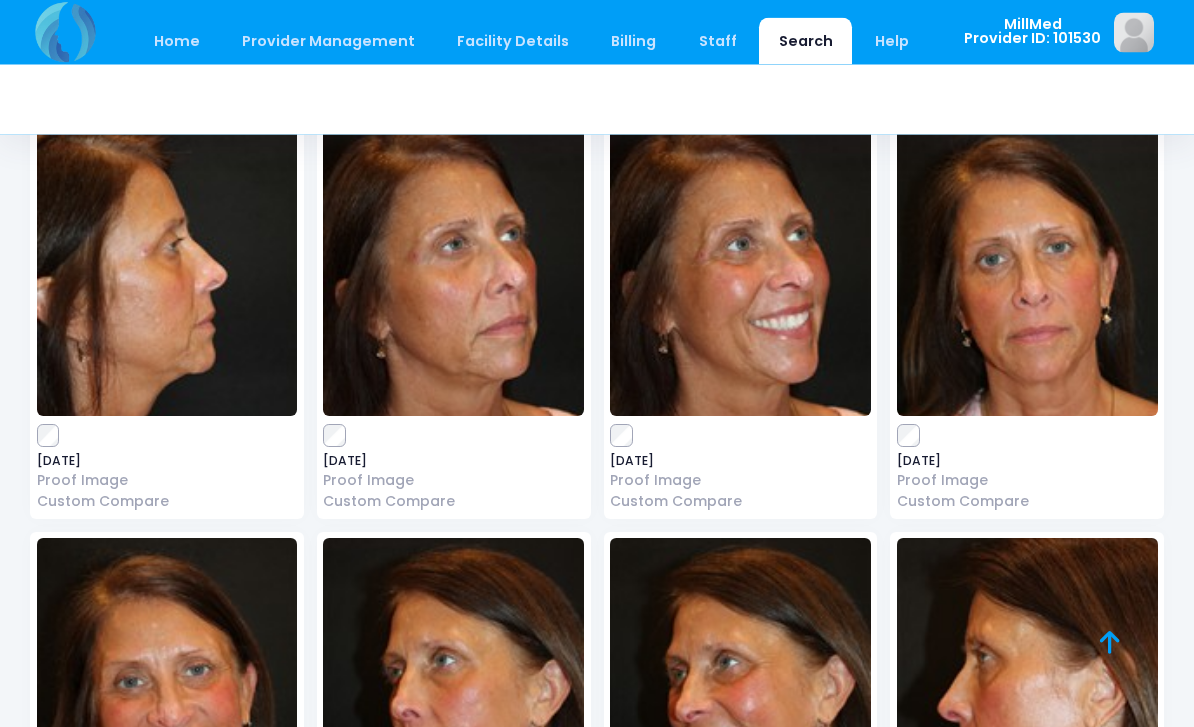 click at bounding box center [1027, 267] 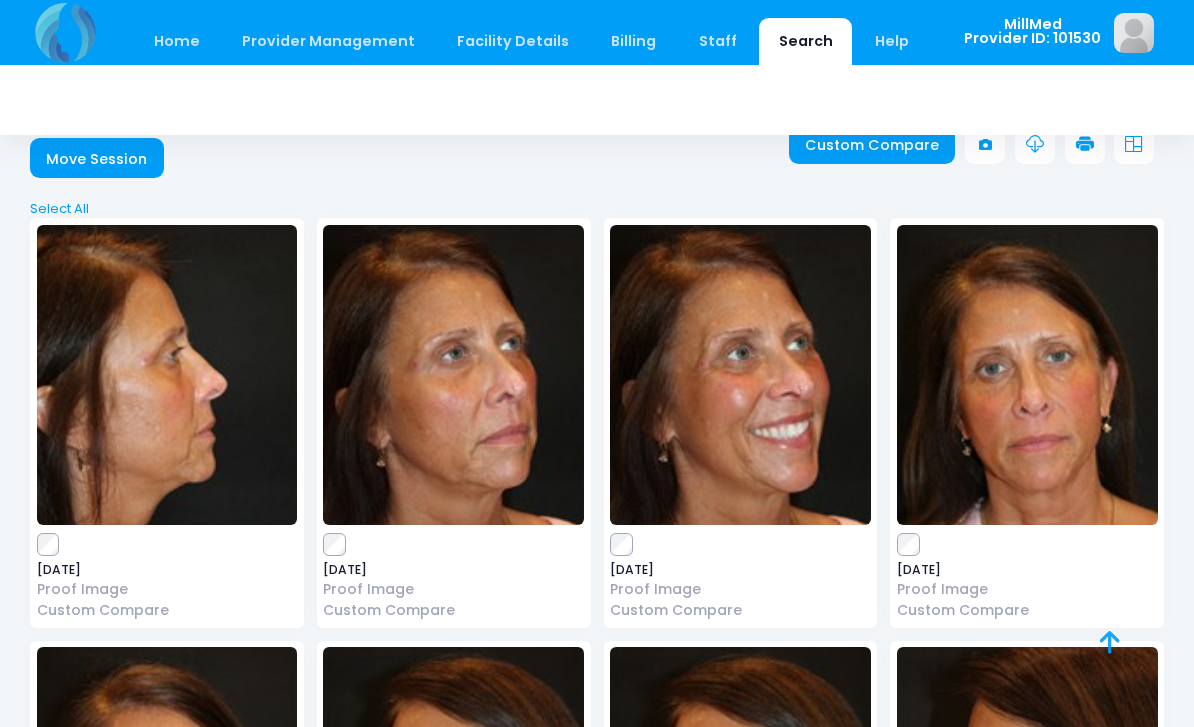 scroll, scrollTop: 0, scrollLeft: 0, axis: both 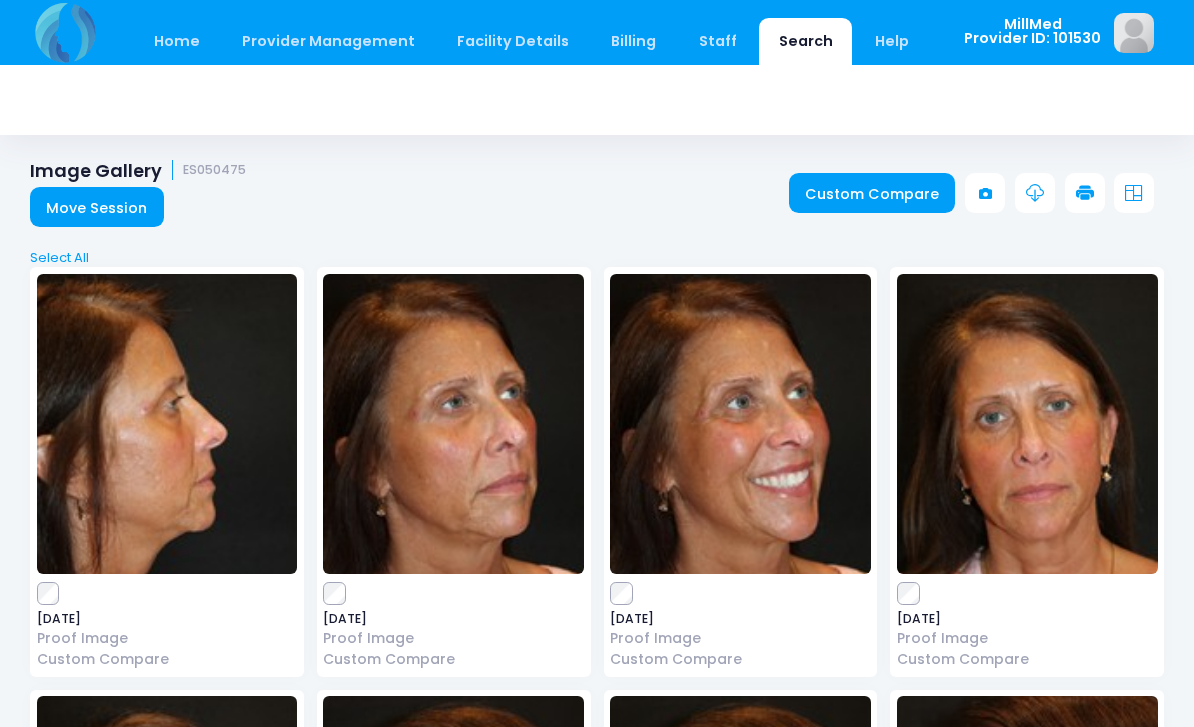 click at bounding box center (740, 424) 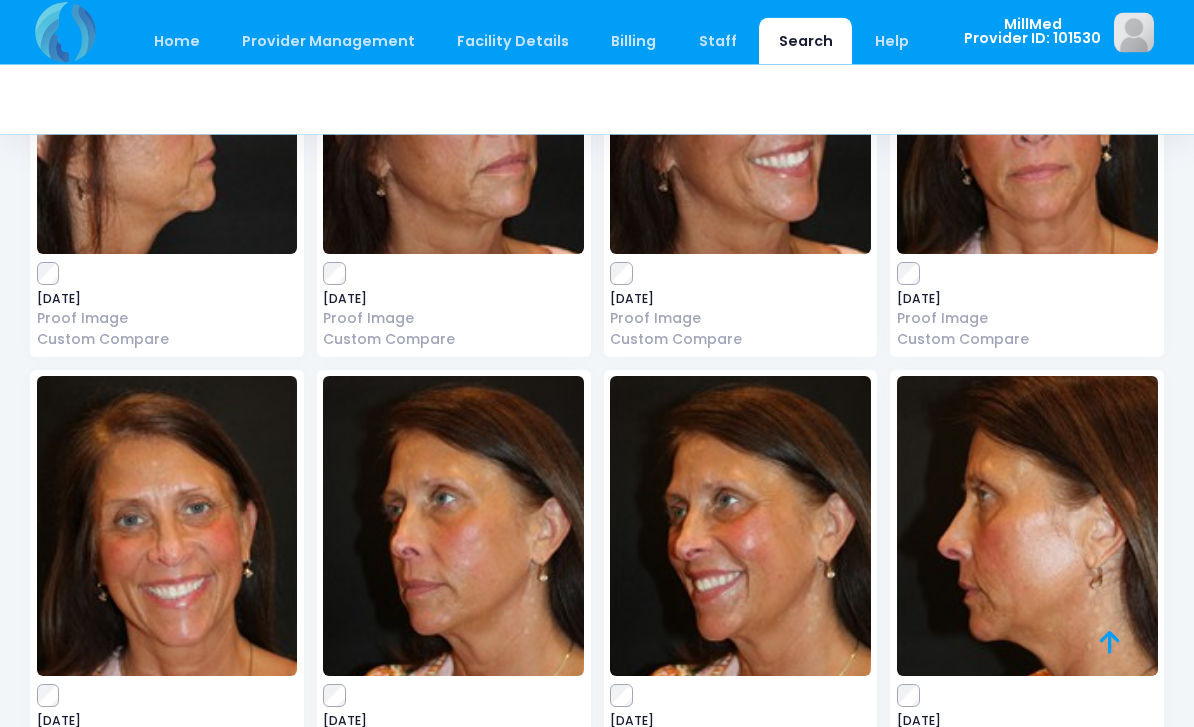 scroll, scrollTop: 322, scrollLeft: 0, axis: vertical 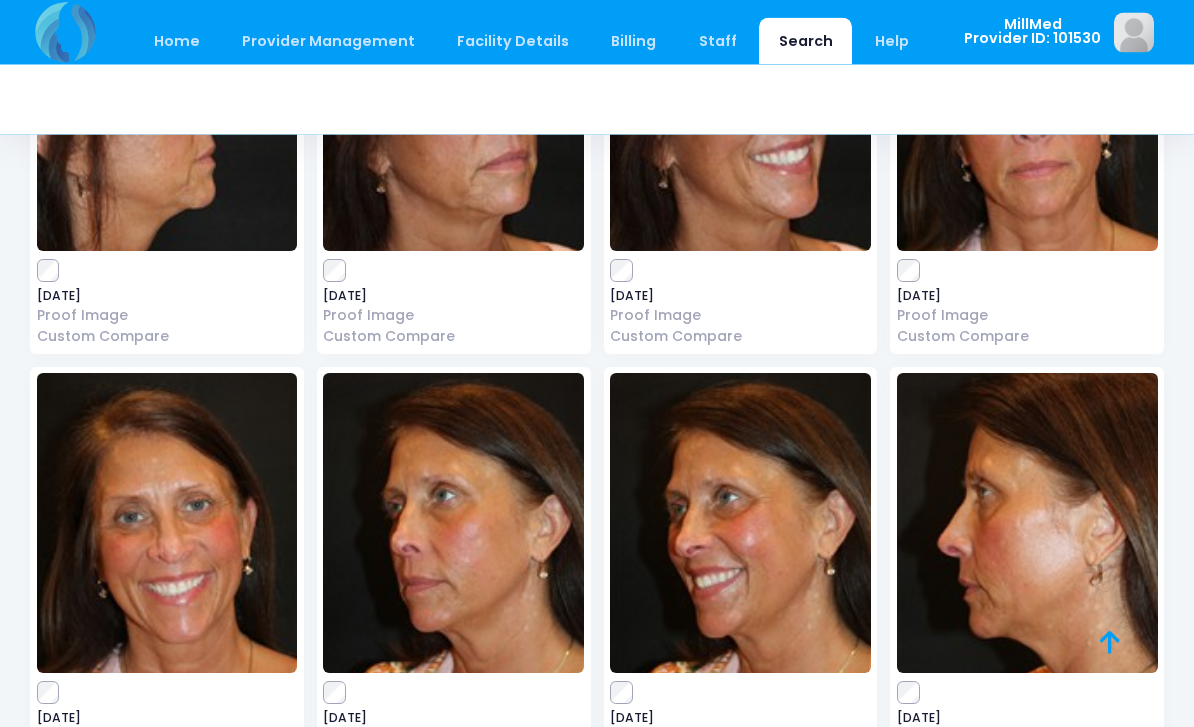 click at bounding box center (453, 524) 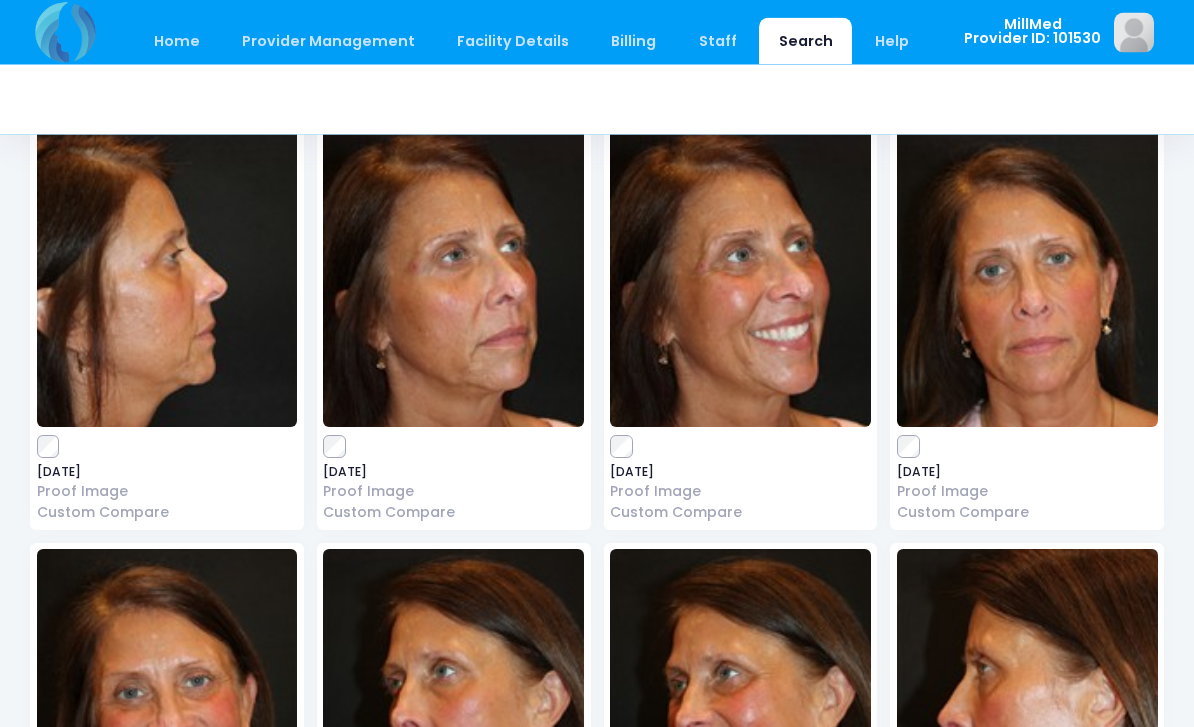 scroll, scrollTop: 145, scrollLeft: 0, axis: vertical 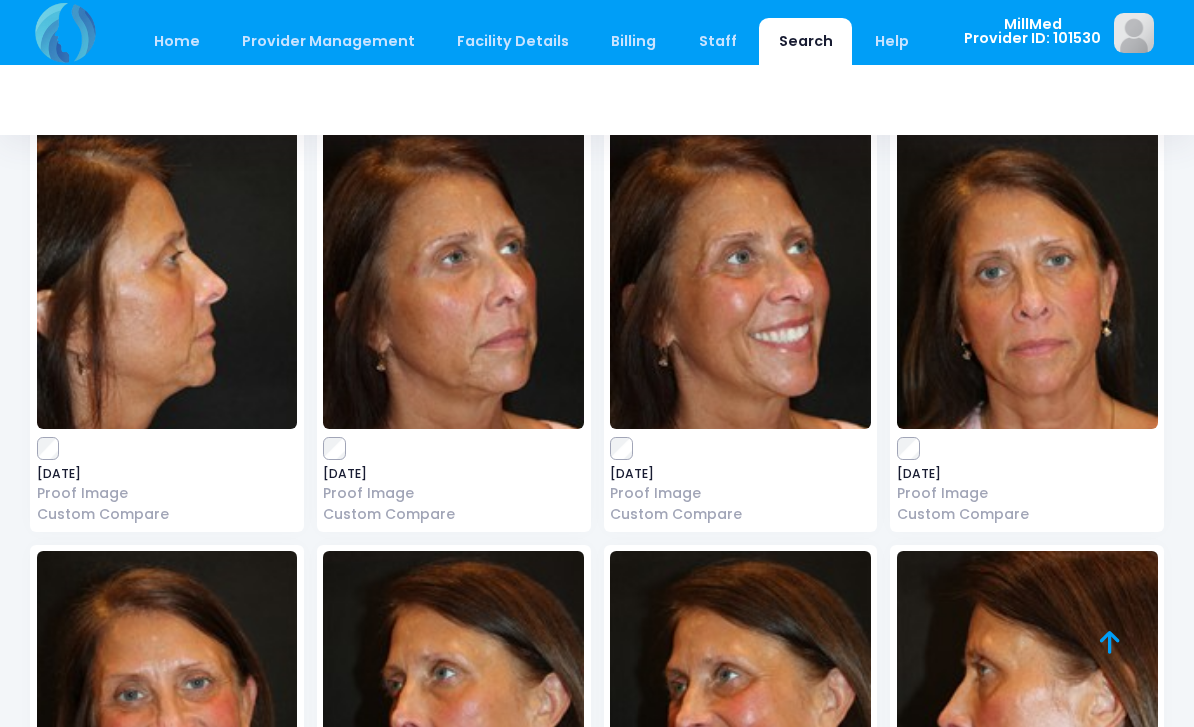 click at bounding box center [167, 701] 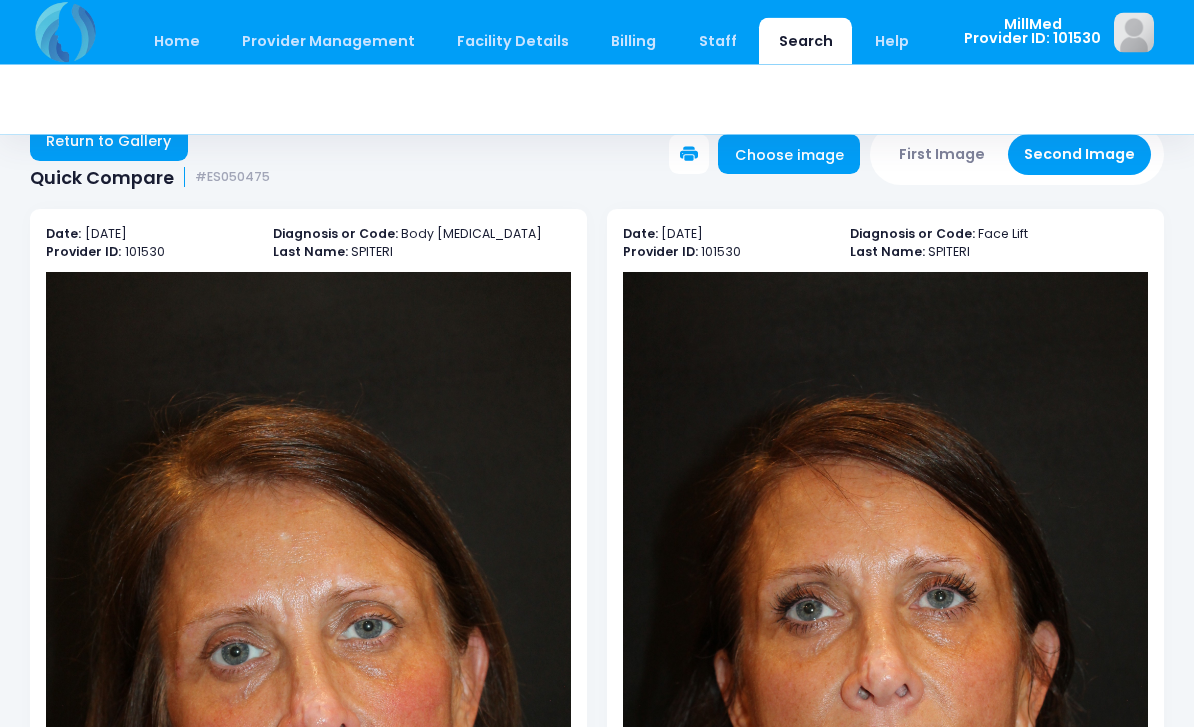 scroll, scrollTop: 0, scrollLeft: 0, axis: both 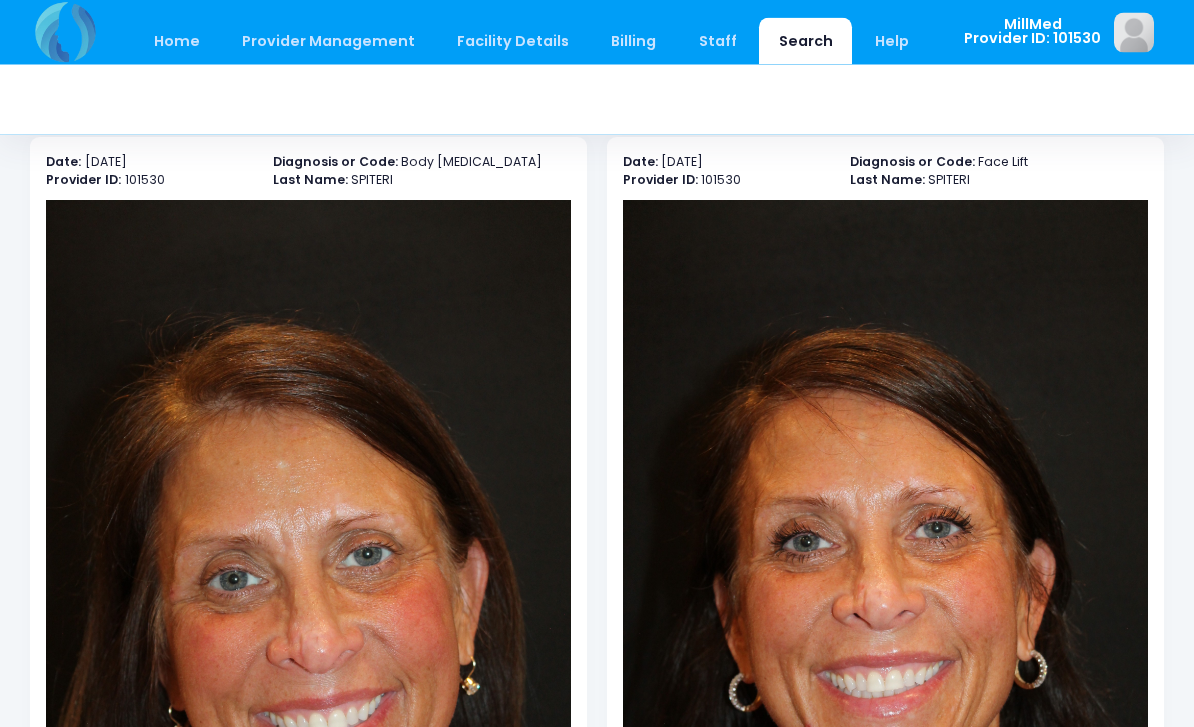 click on "Search" at bounding box center (805, 41) 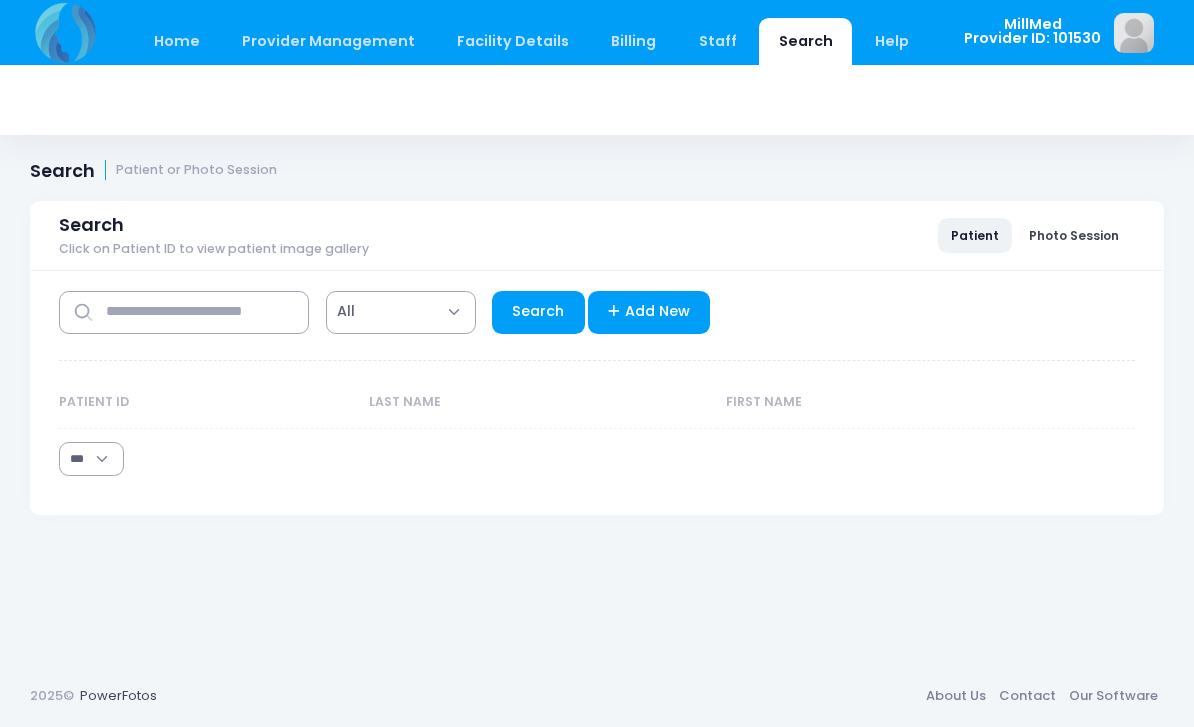 select on "***" 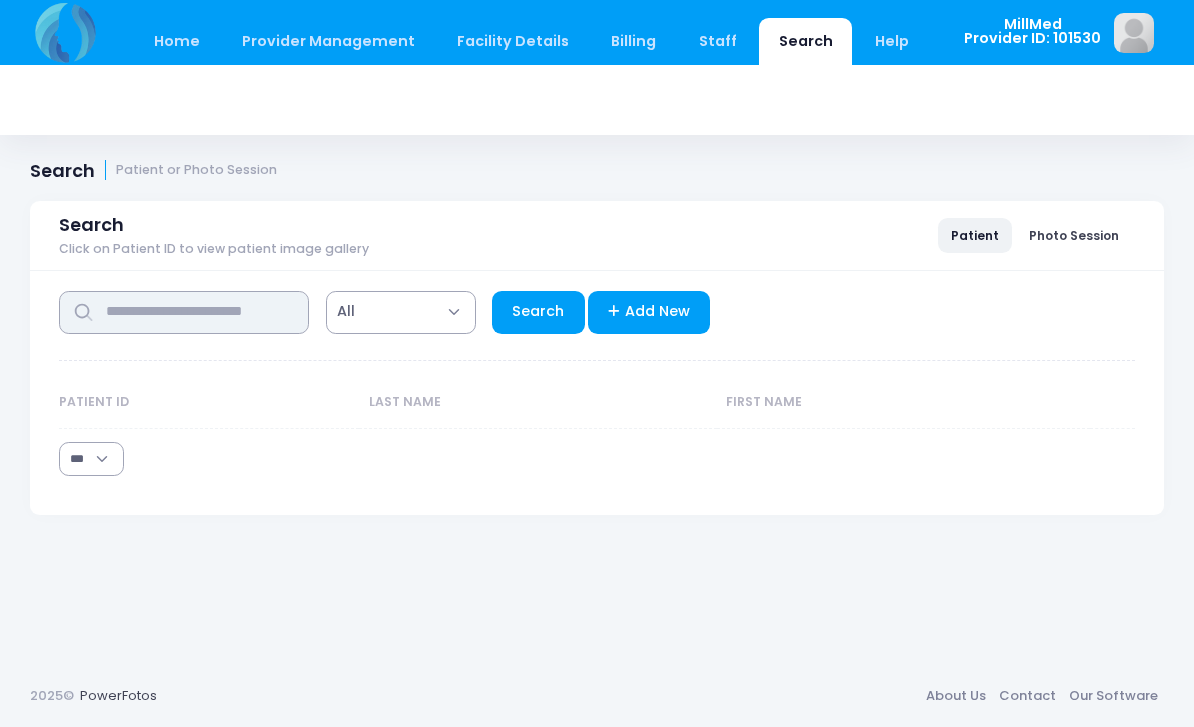 click at bounding box center (184, 312) 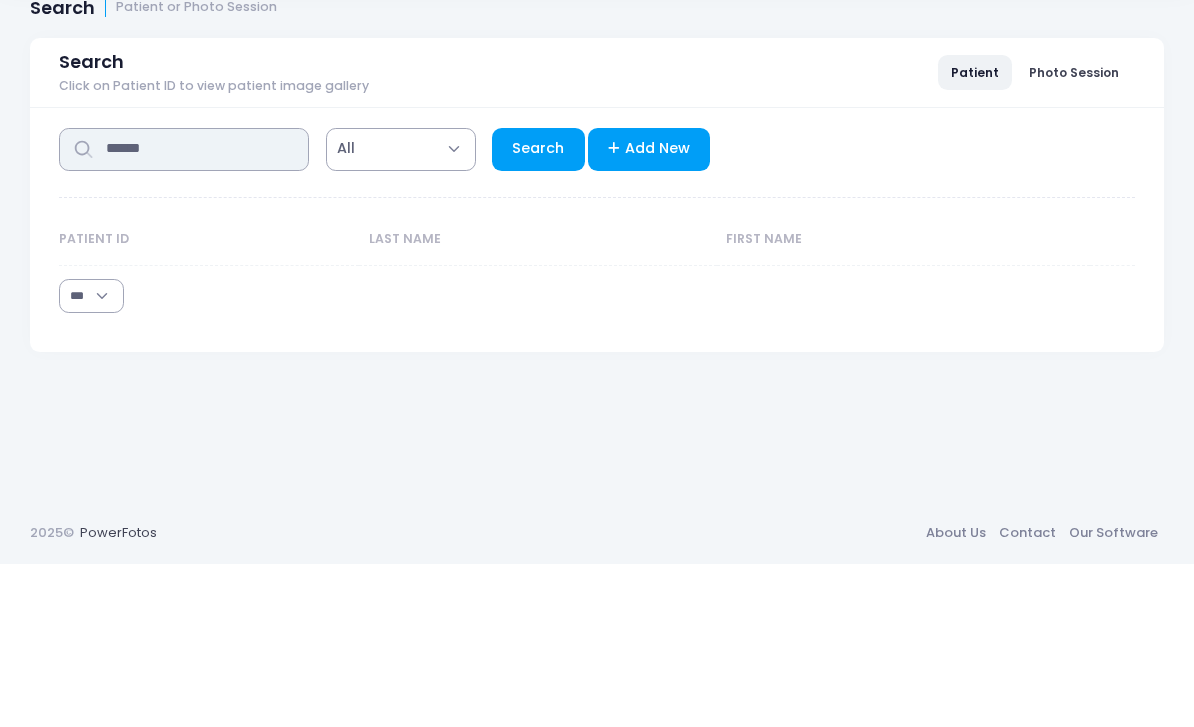 type on "******" 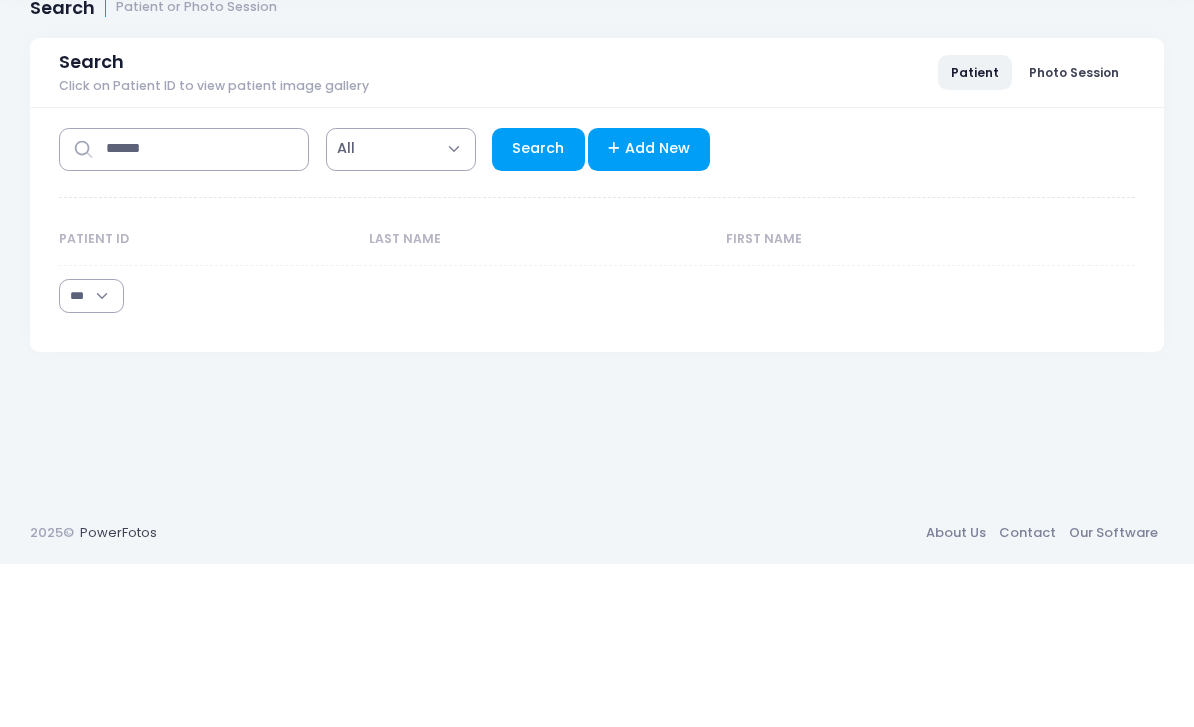 click on "Search" at bounding box center (538, 312) 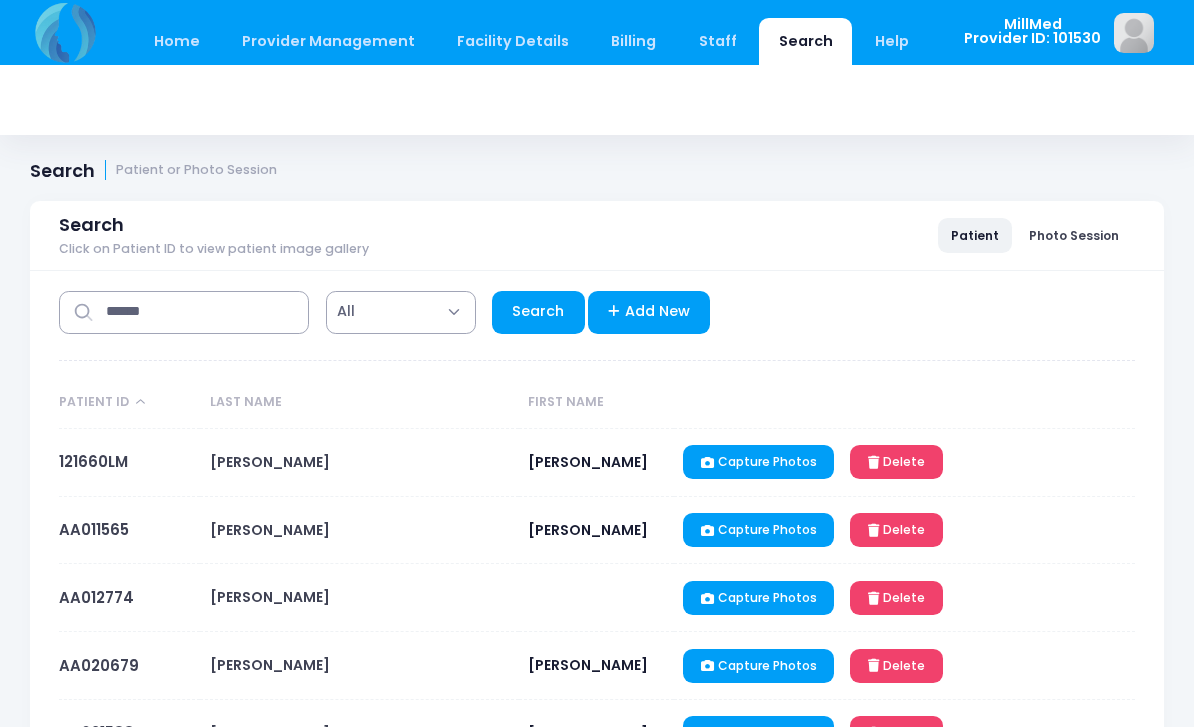 click on "Search" at bounding box center (538, 312) 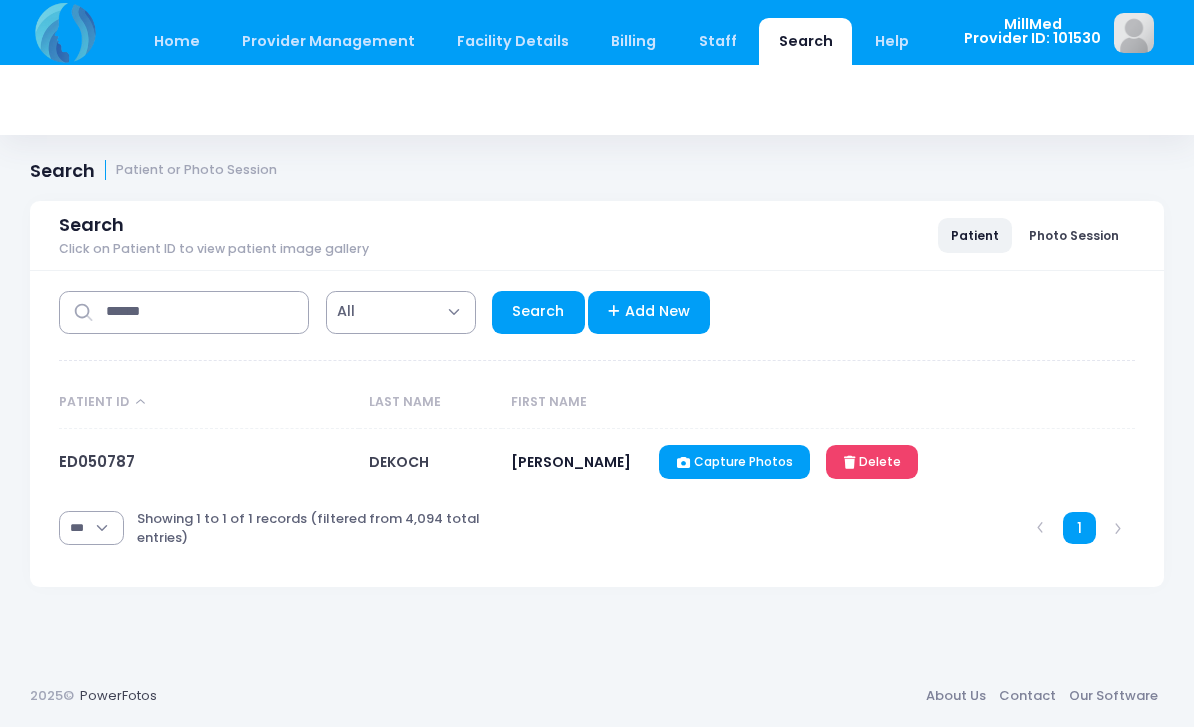 click on "ED050787" at bounding box center [97, 461] 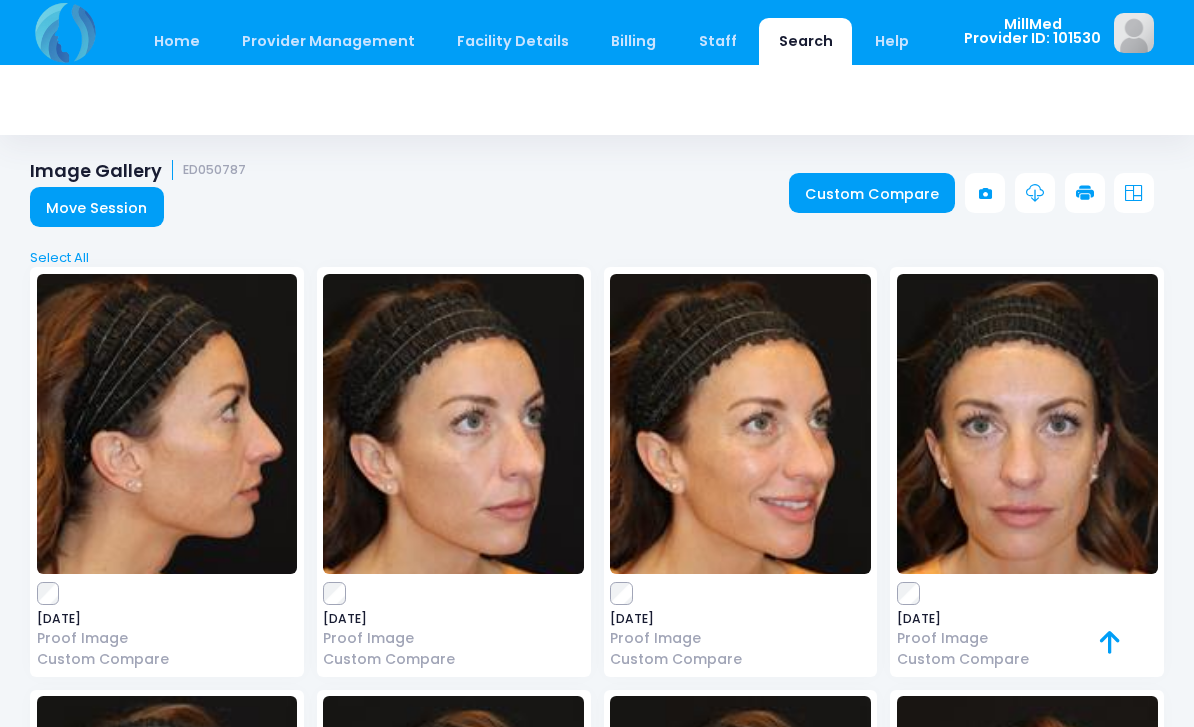 scroll, scrollTop: 0, scrollLeft: 0, axis: both 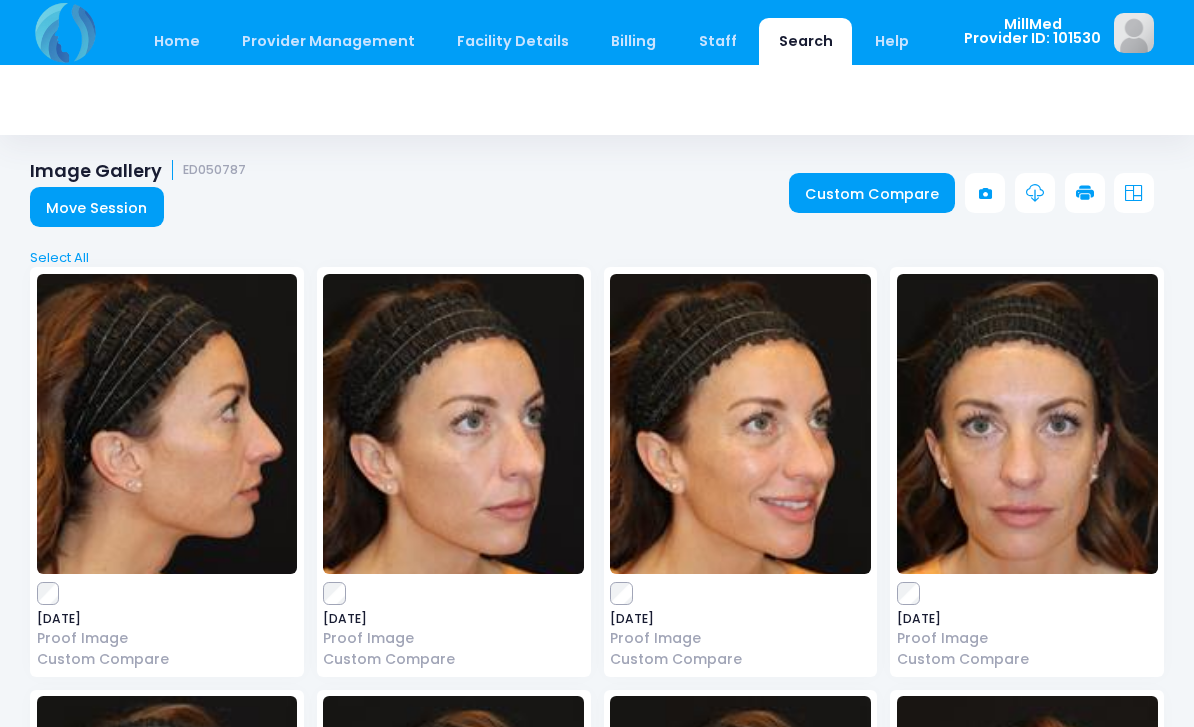 click at bounding box center [453, 424] 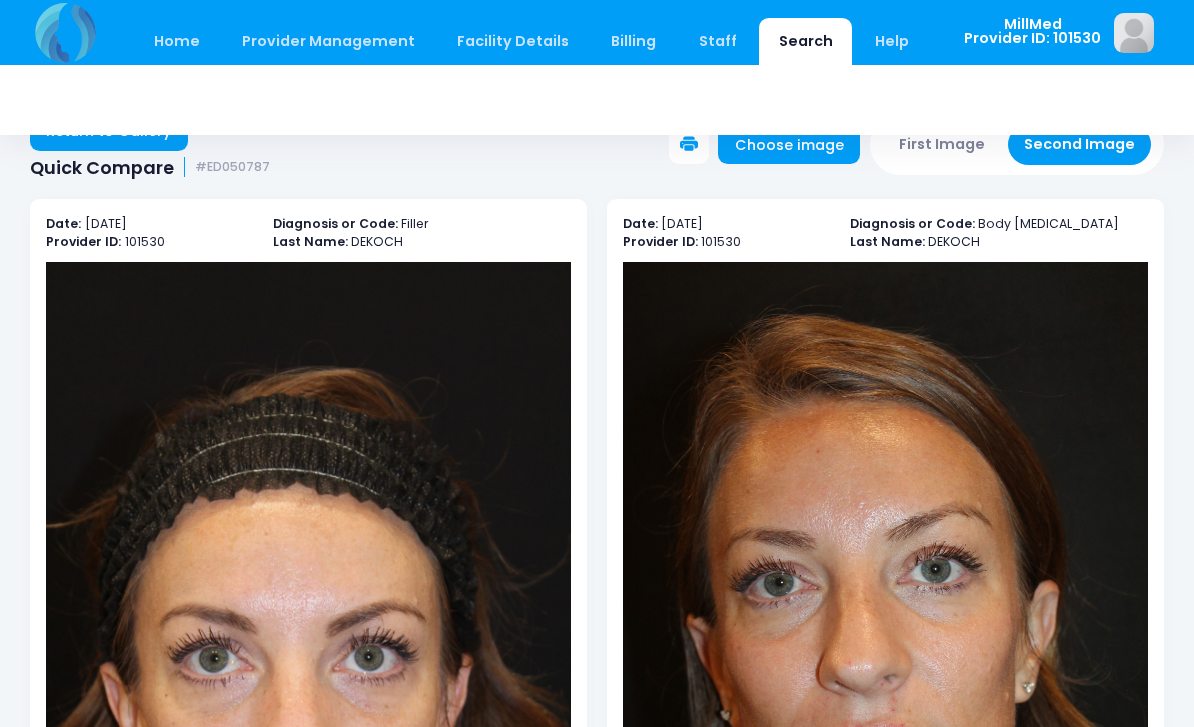 scroll, scrollTop: 0, scrollLeft: 0, axis: both 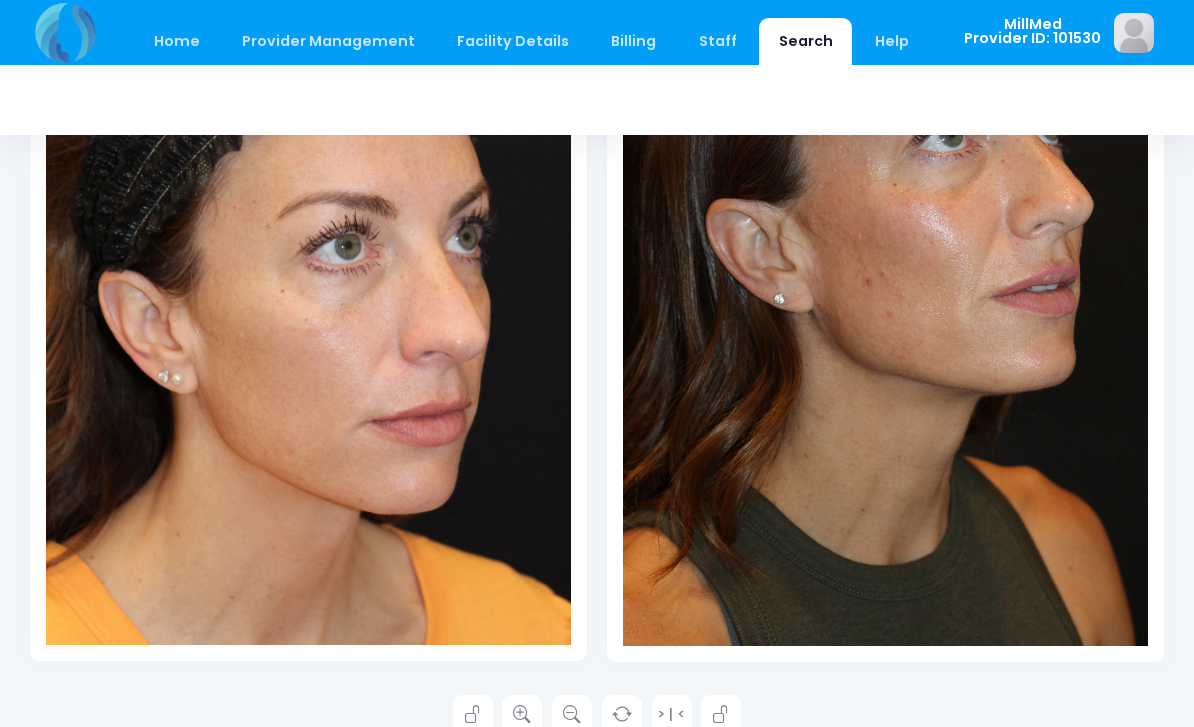 click at bounding box center [597, 100] 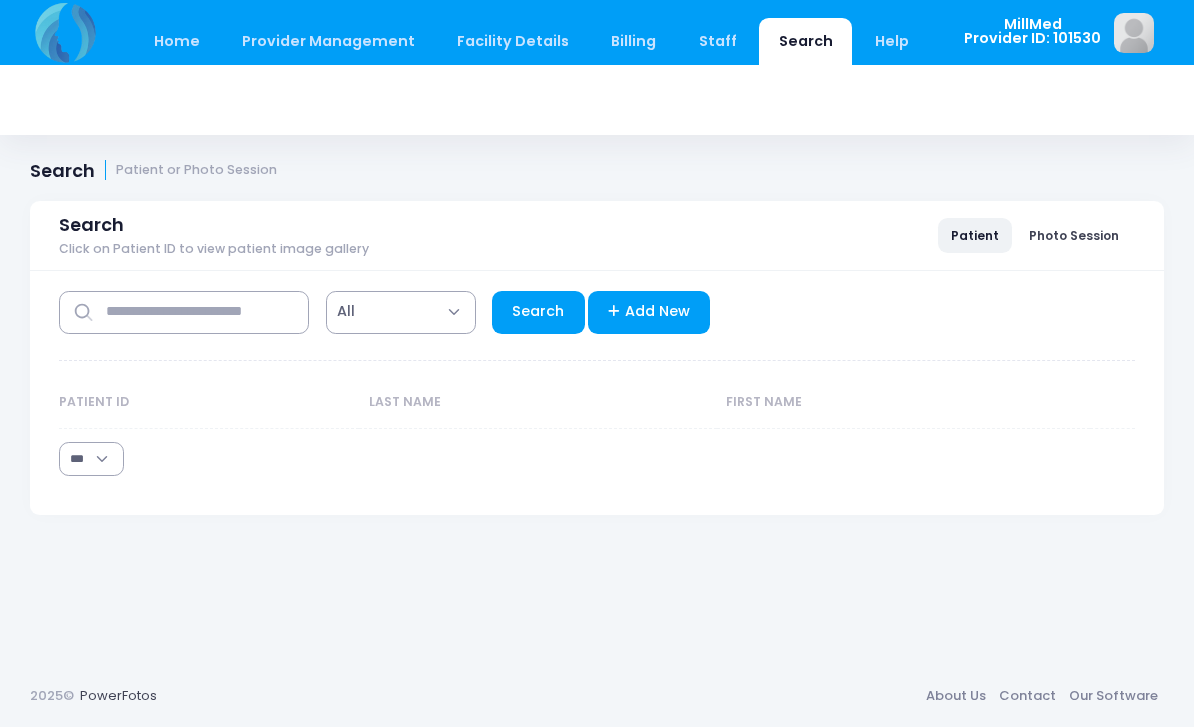 select on "***" 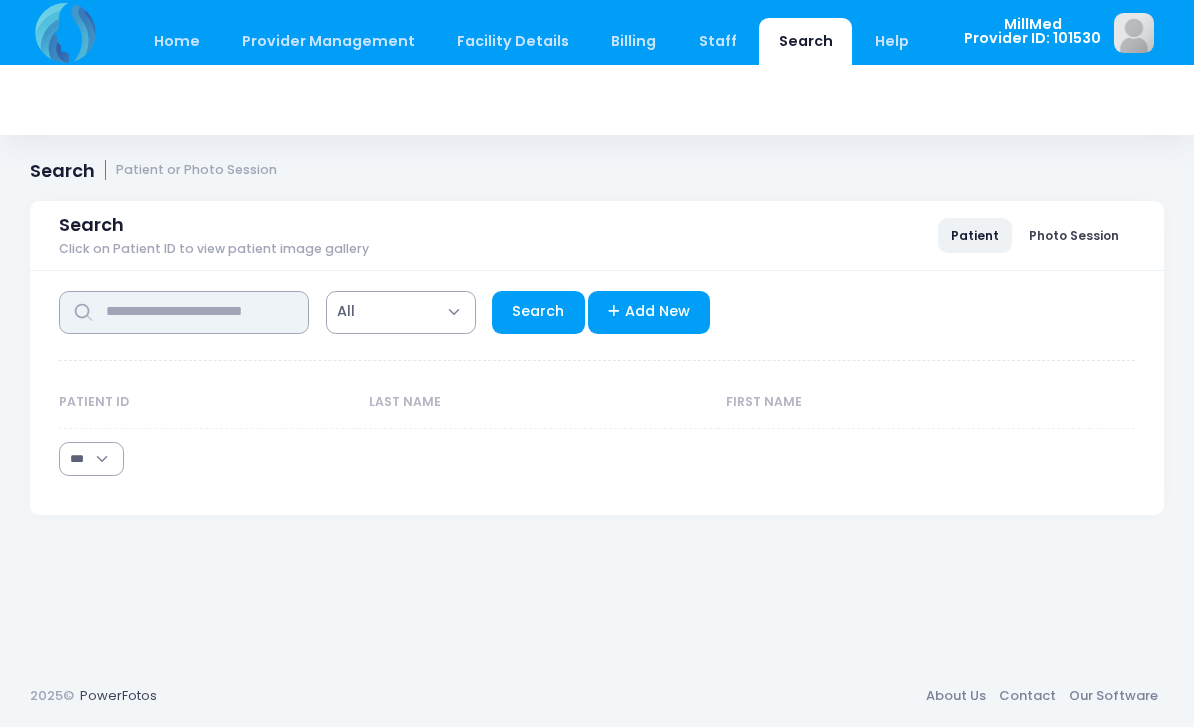 click at bounding box center (184, 312) 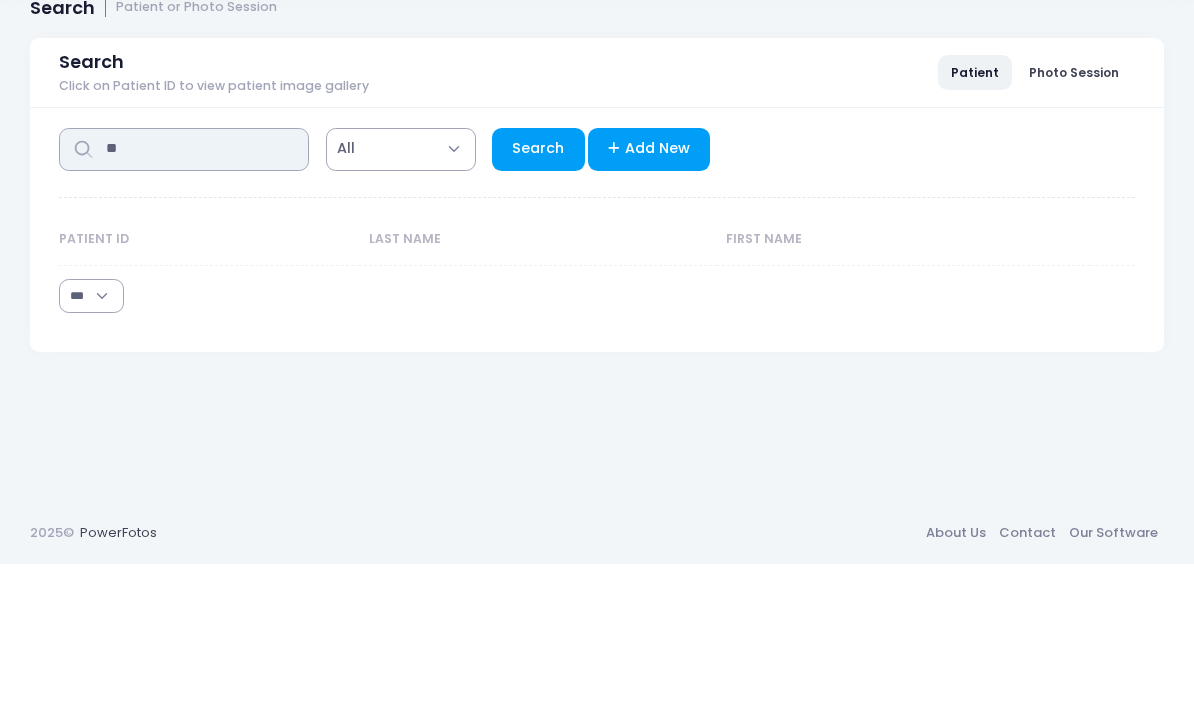 type on "**" 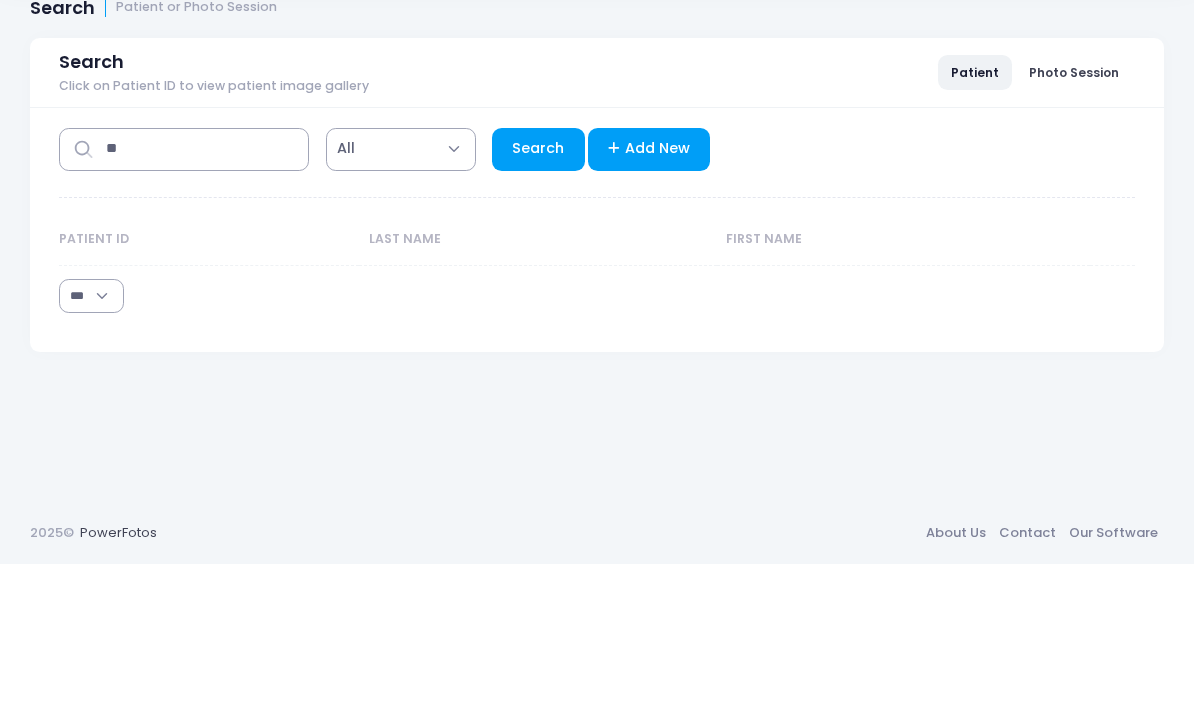click on "Search" at bounding box center (538, 312) 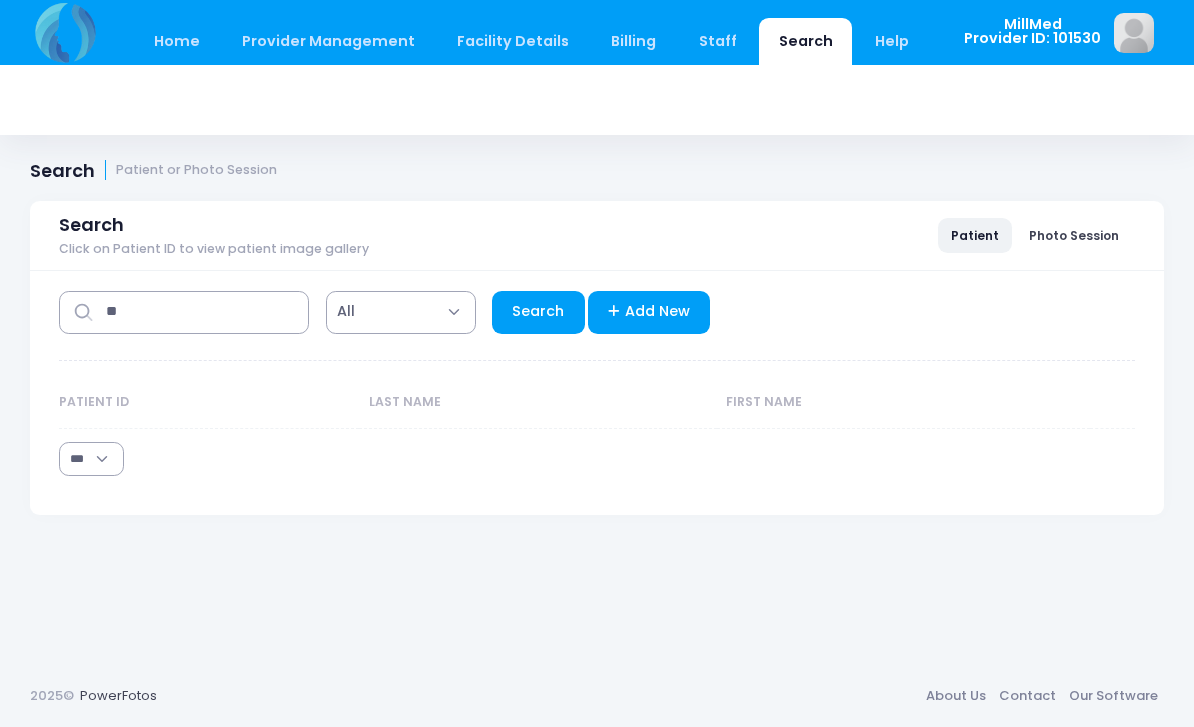 select on "***" 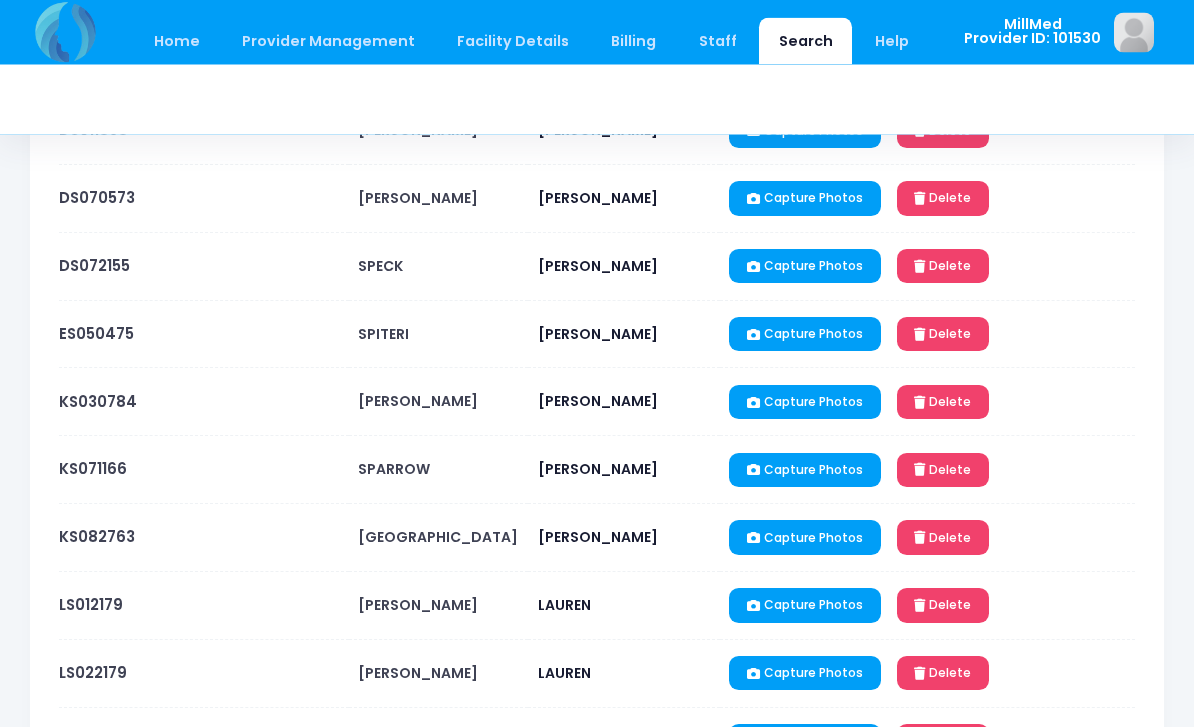 scroll, scrollTop: 603, scrollLeft: 0, axis: vertical 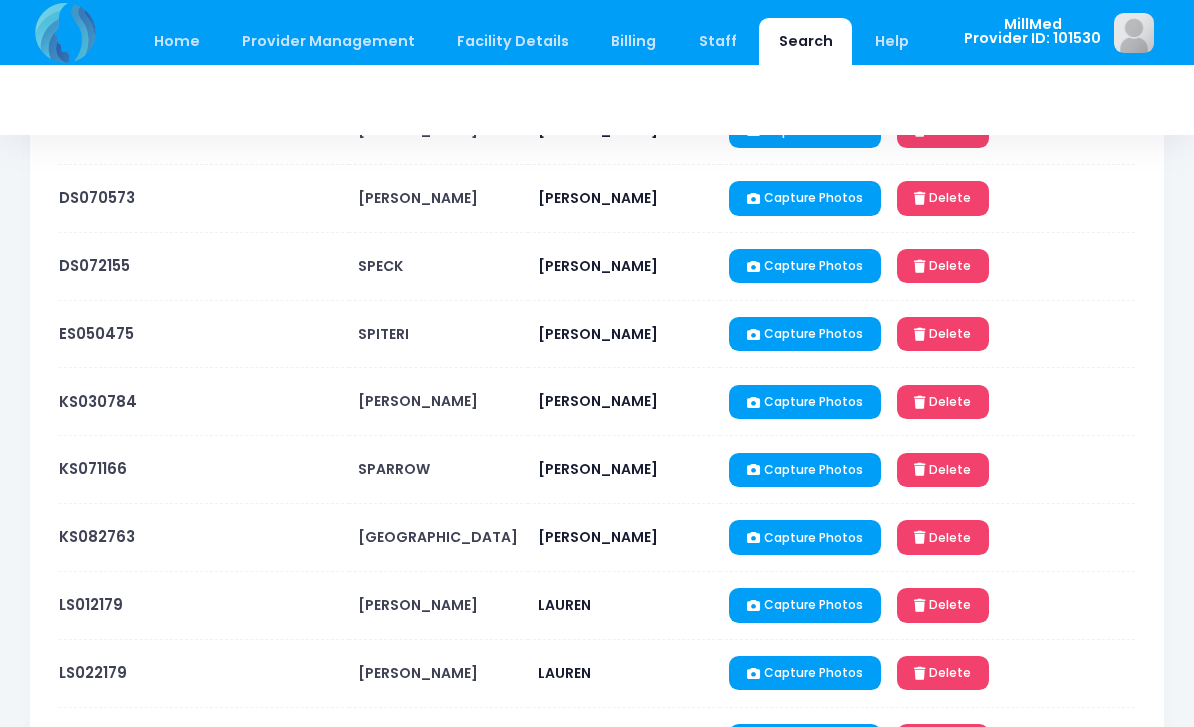 click on "ES050475" at bounding box center [96, 333] 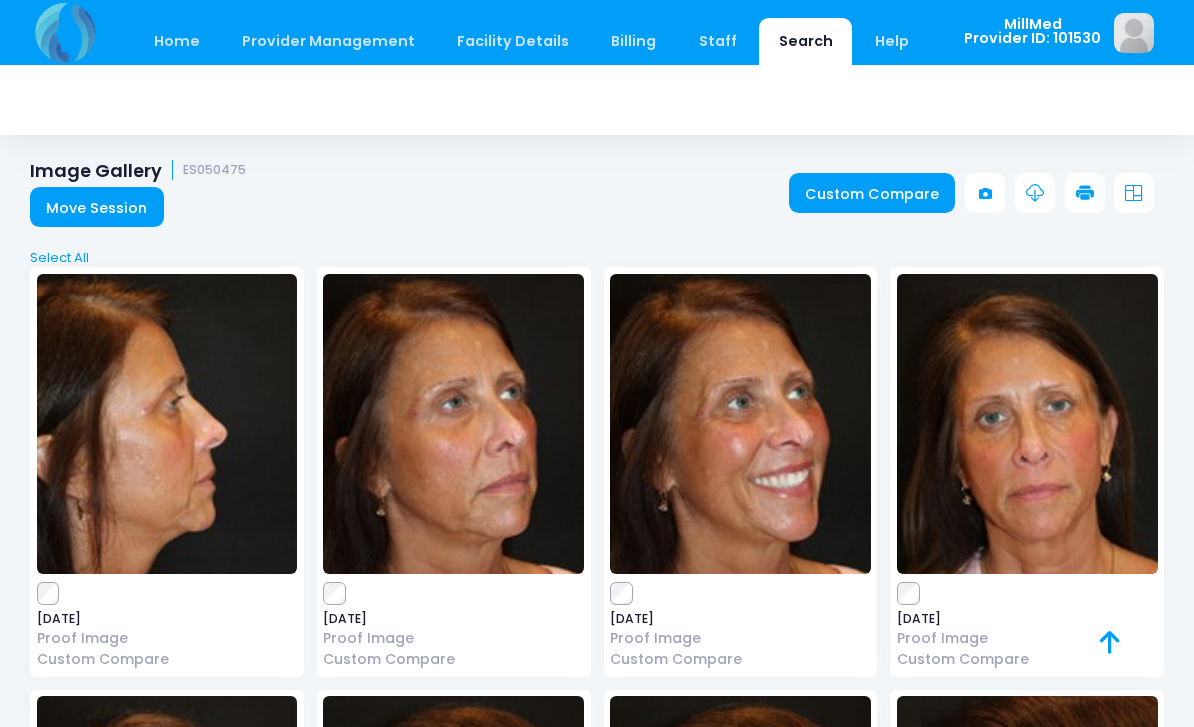 scroll, scrollTop: 0, scrollLeft: 0, axis: both 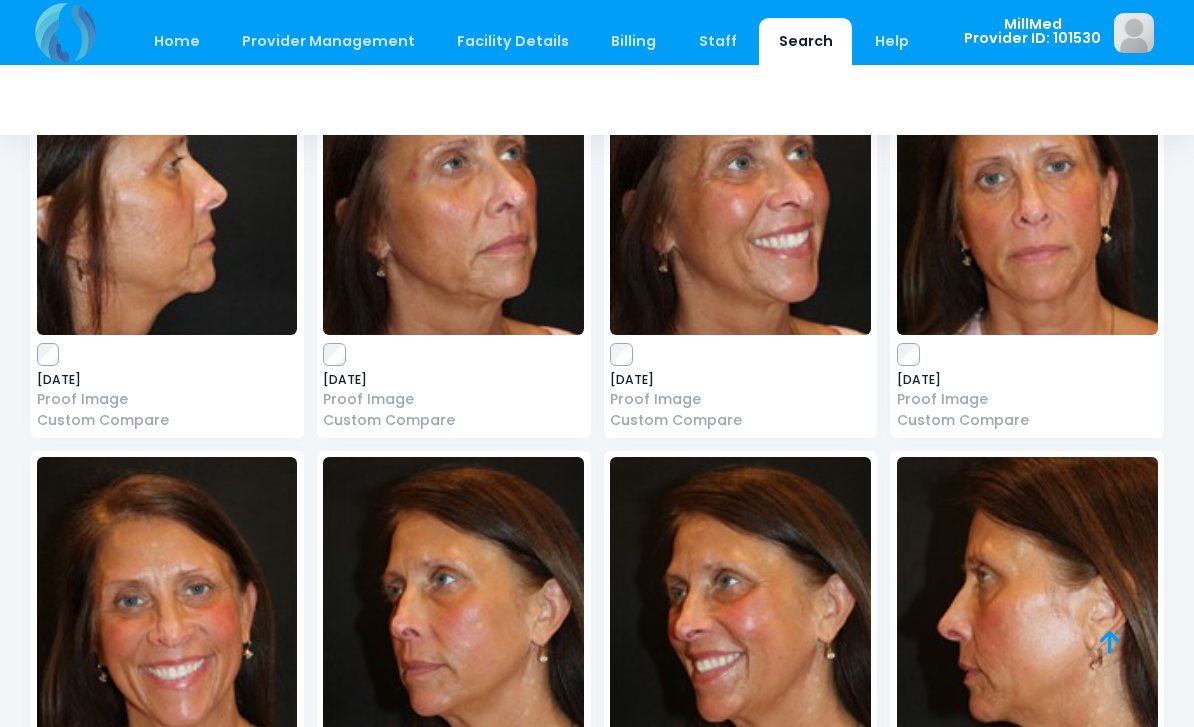 click at bounding box center [453, 607] 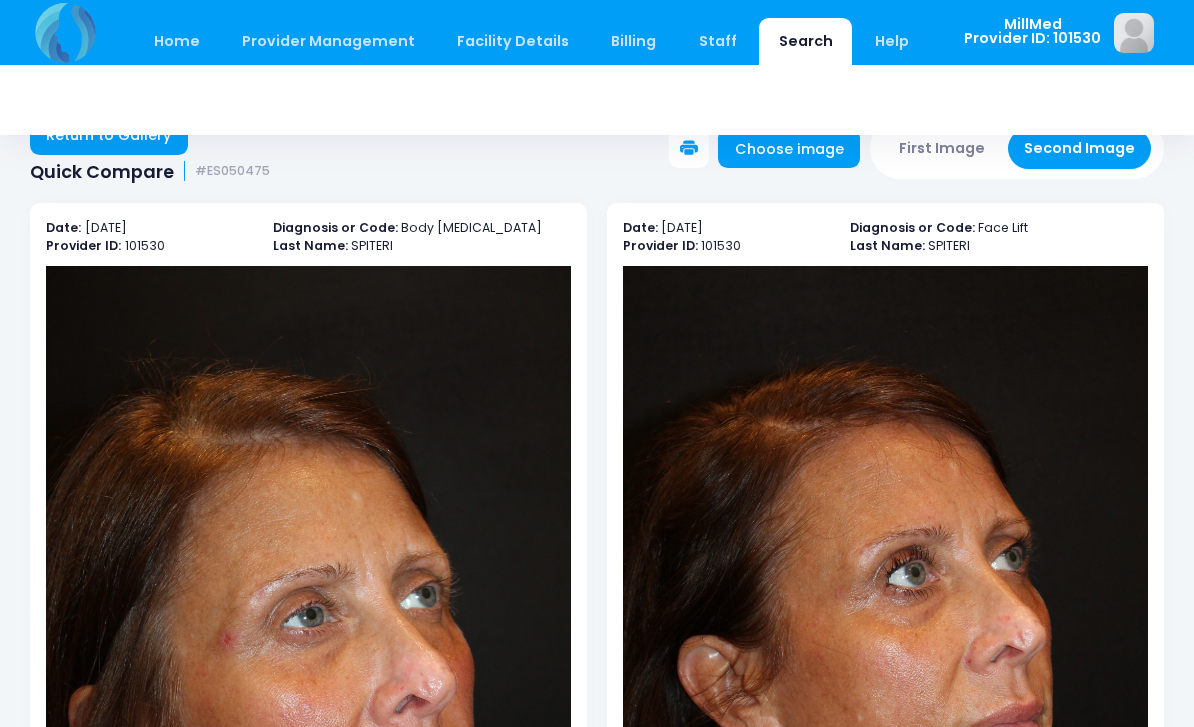 scroll, scrollTop: 0, scrollLeft: 0, axis: both 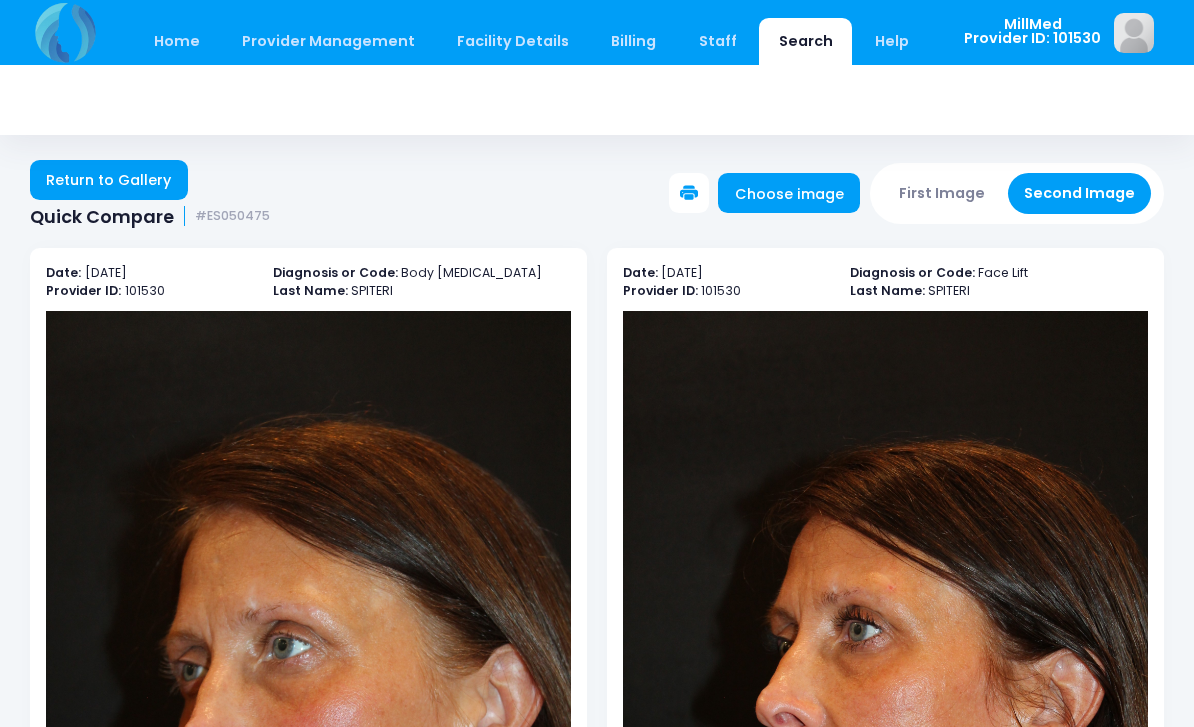 click on "Return to Gallery" at bounding box center (109, 180) 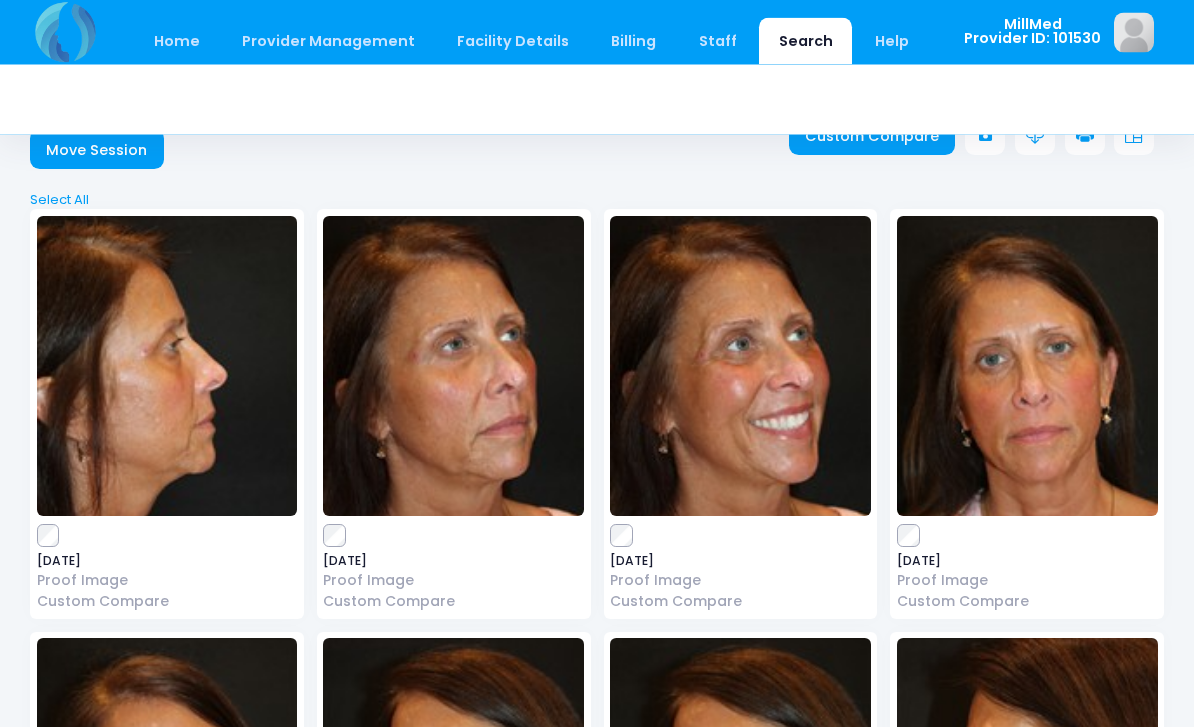 scroll, scrollTop: 58, scrollLeft: 0, axis: vertical 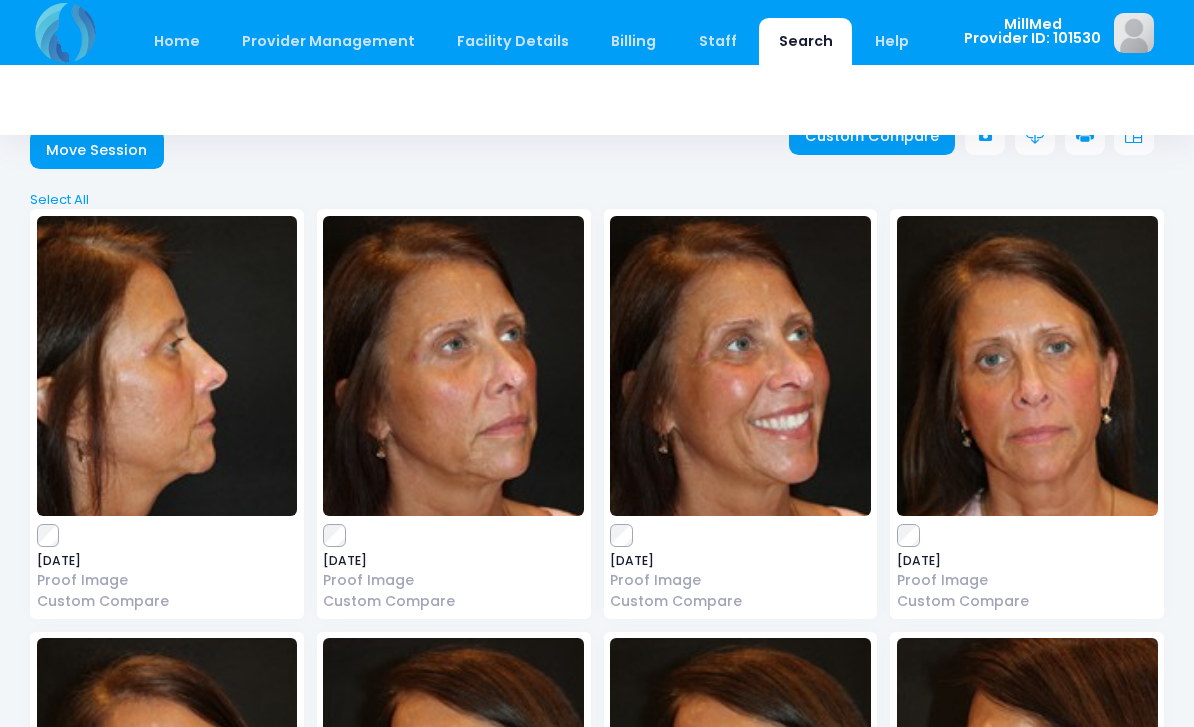 click at bounding box center [1027, 366] 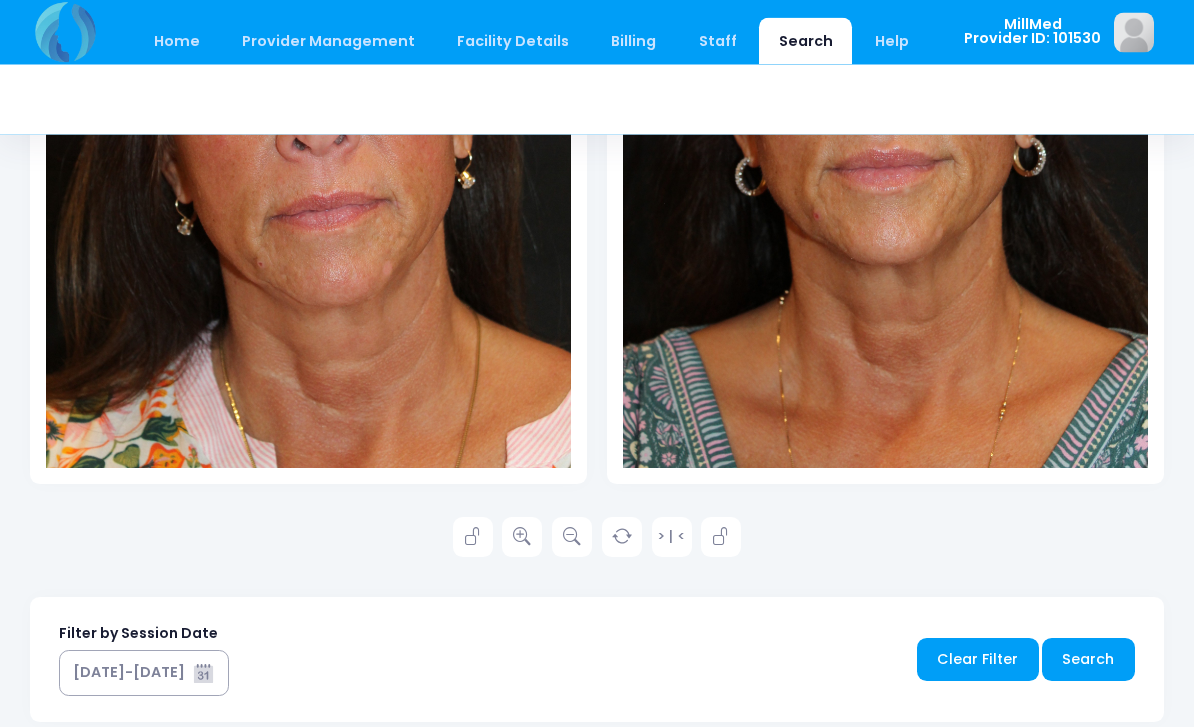 scroll, scrollTop: 639, scrollLeft: 0, axis: vertical 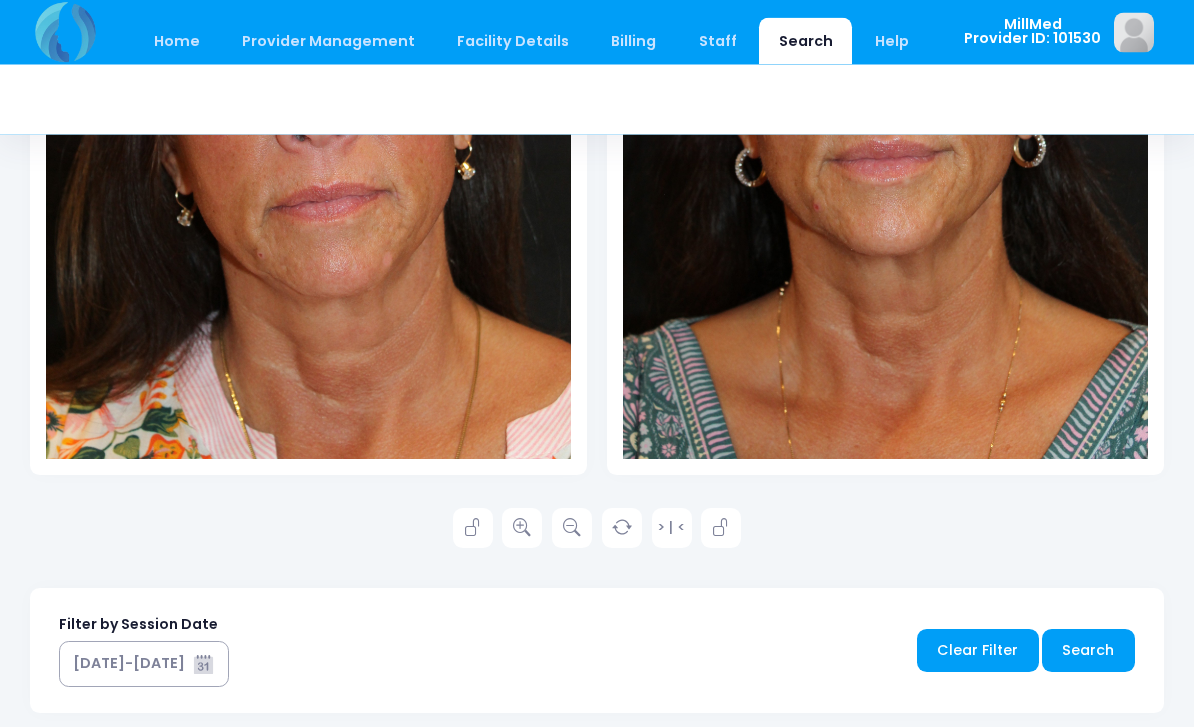 click at bounding box center [522, 529] 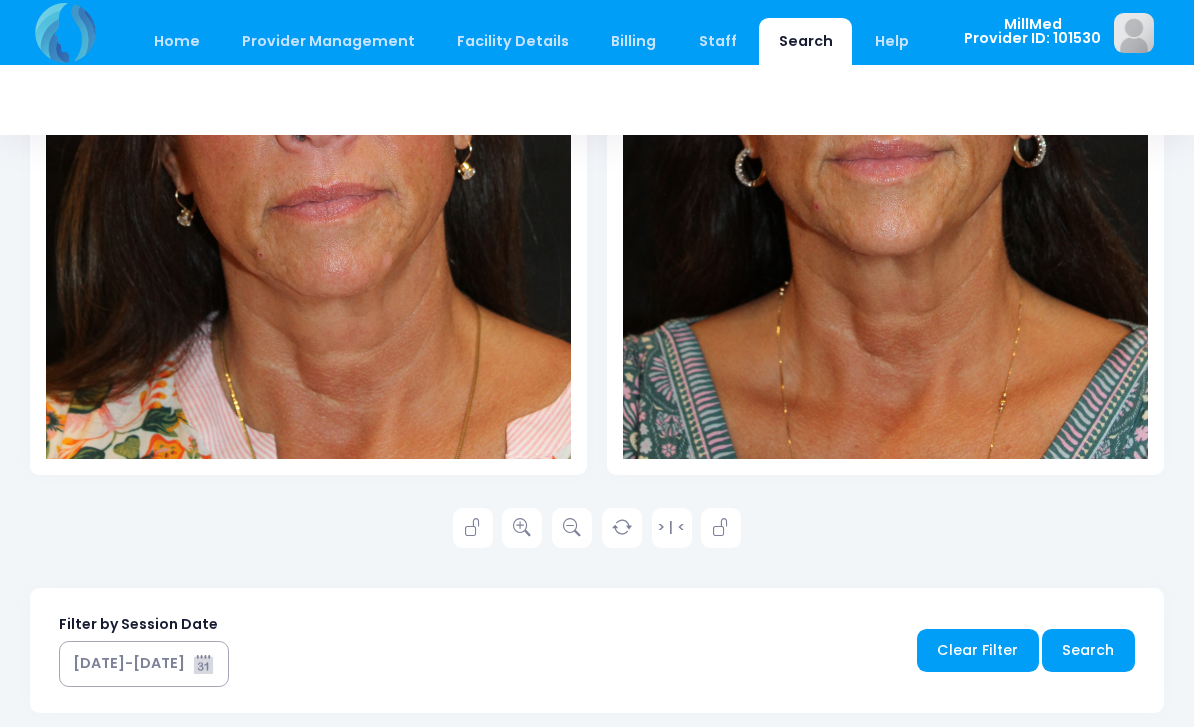 click on "Filter by Session Date
[DATE]-[DATE]
Clear Filter
Search" at bounding box center (597, 651) 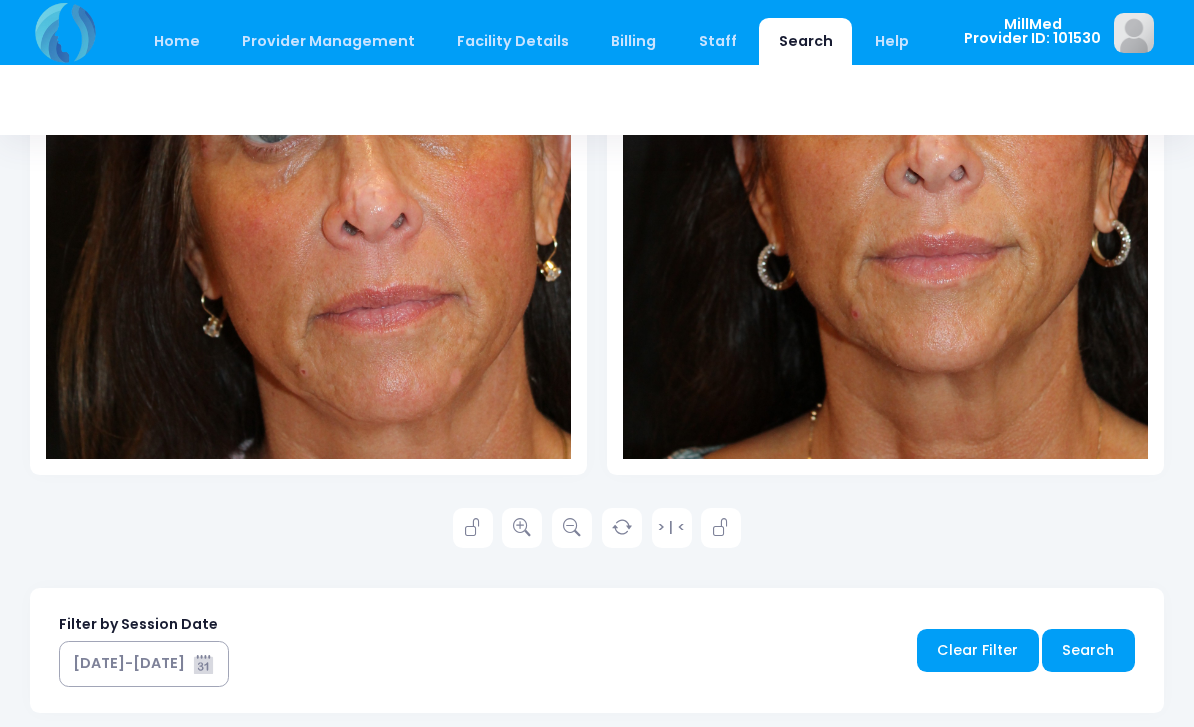 click at bounding box center [522, 528] 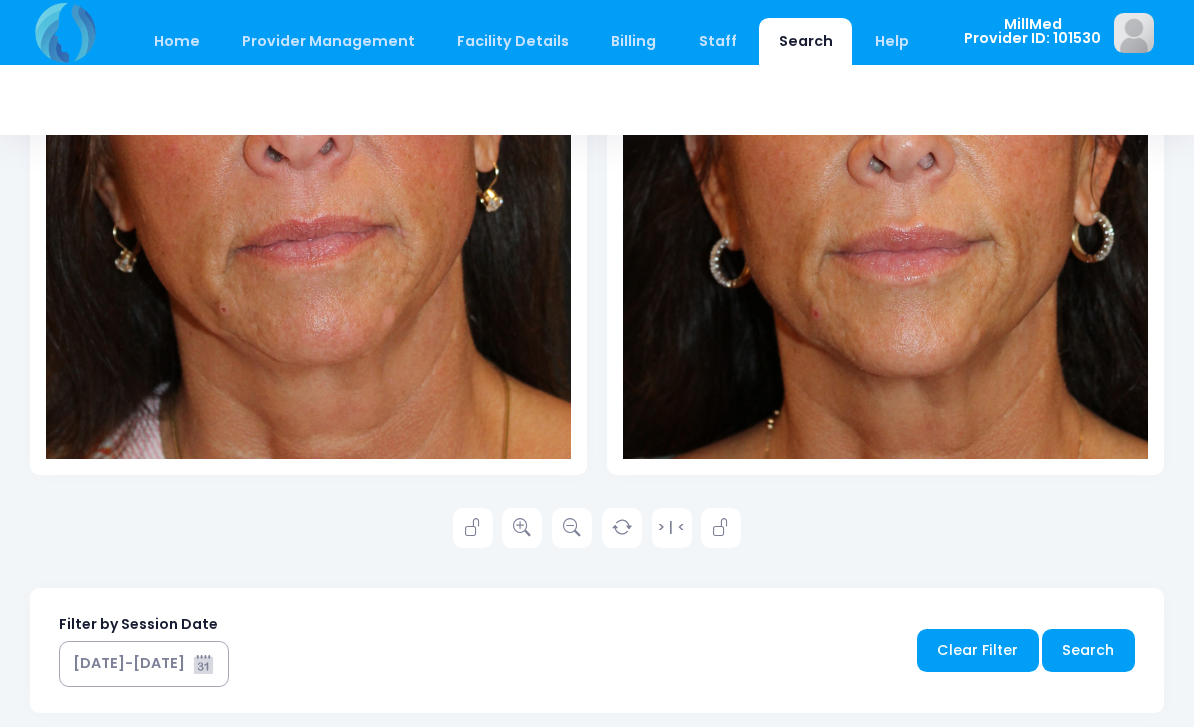 click at bounding box center [522, 528] 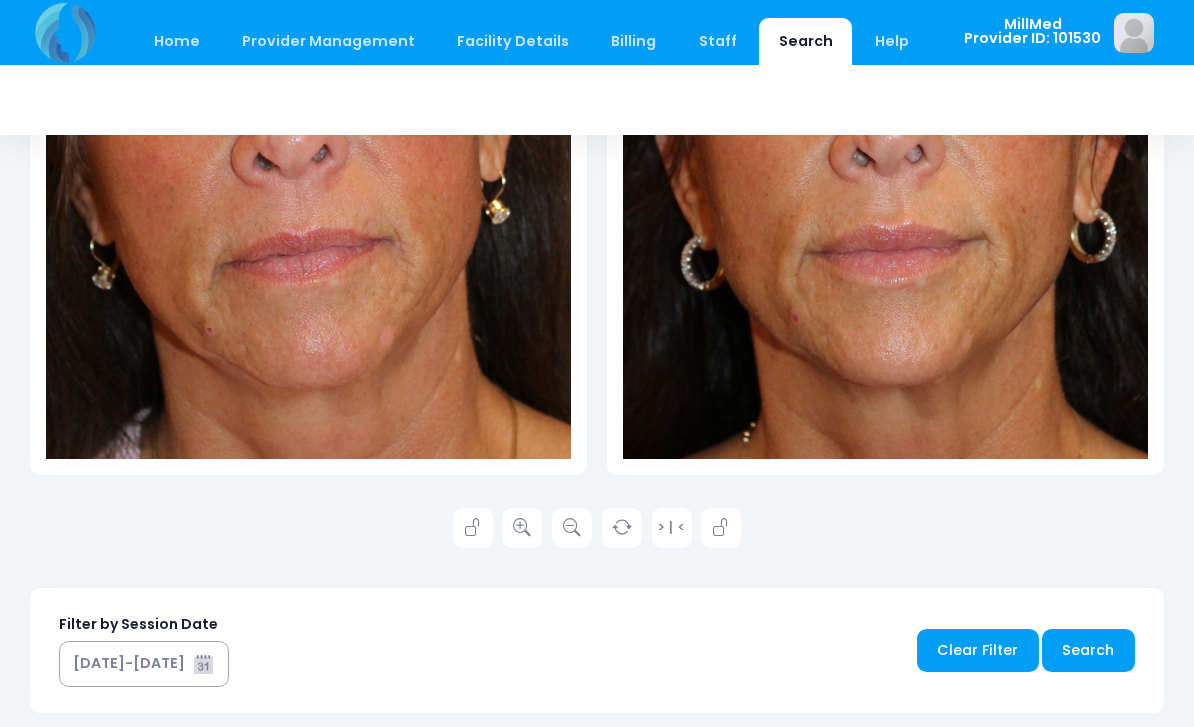 click on "Home" at bounding box center (176, 41) 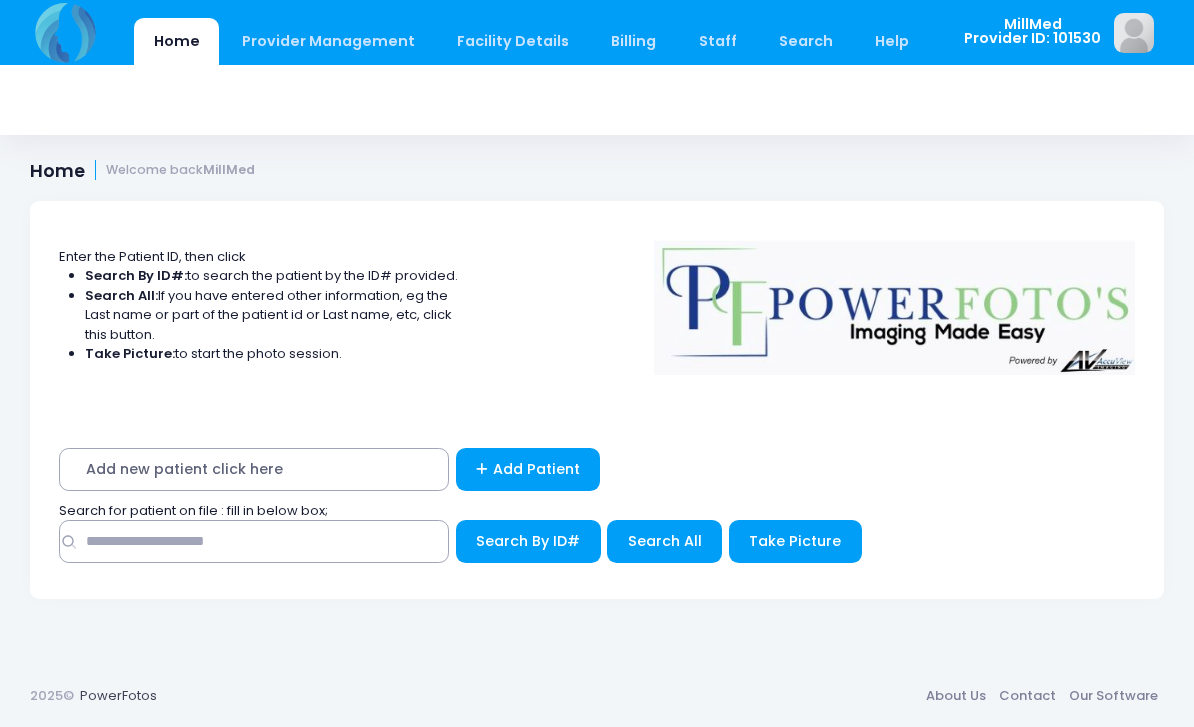 scroll, scrollTop: 0, scrollLeft: 0, axis: both 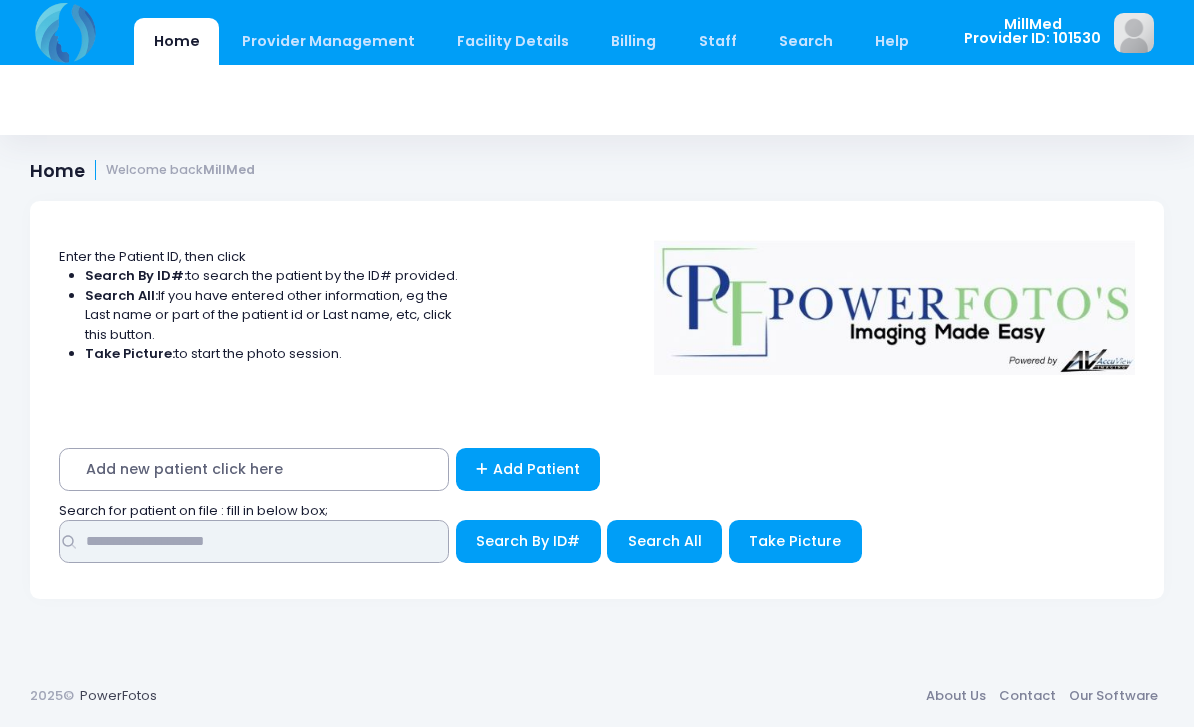 click at bounding box center [254, 541] 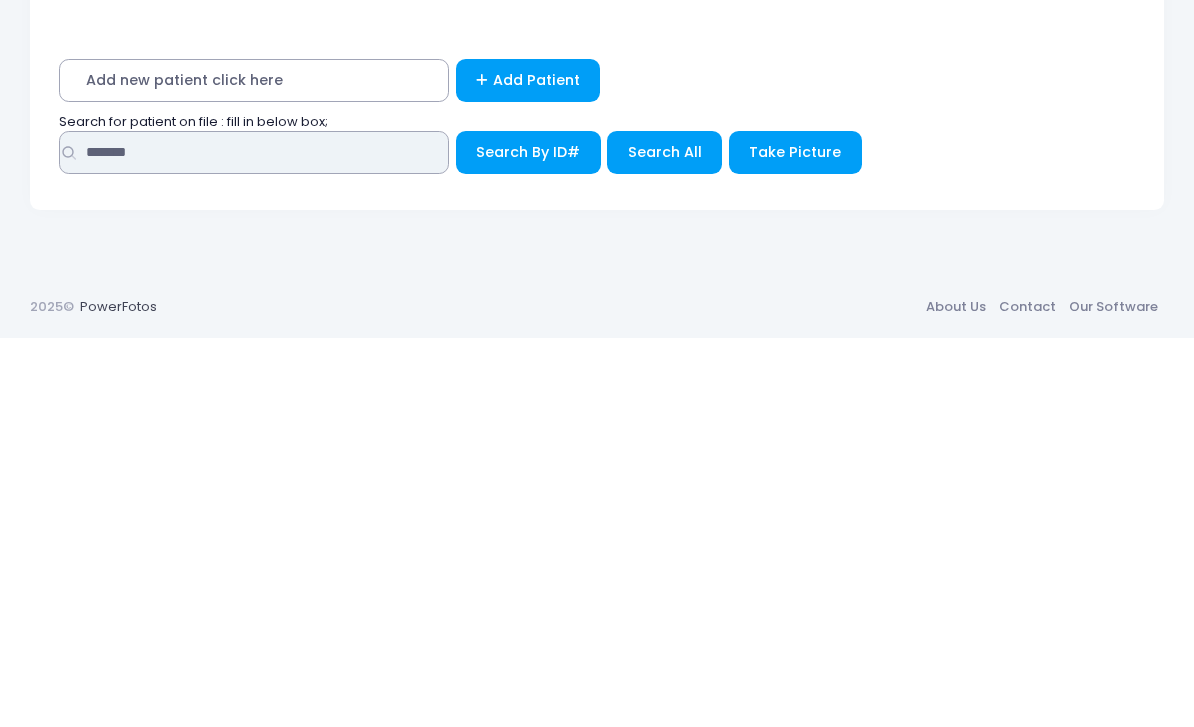 type on "*******" 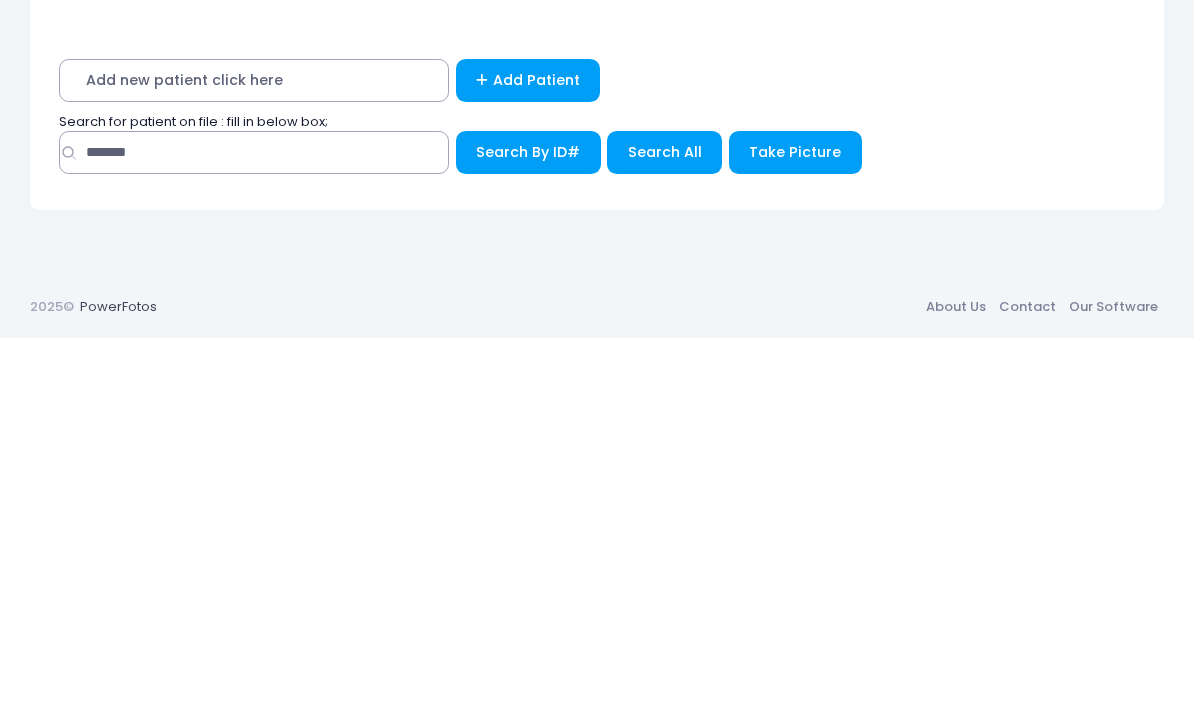 click on "Search All" at bounding box center (665, 541) 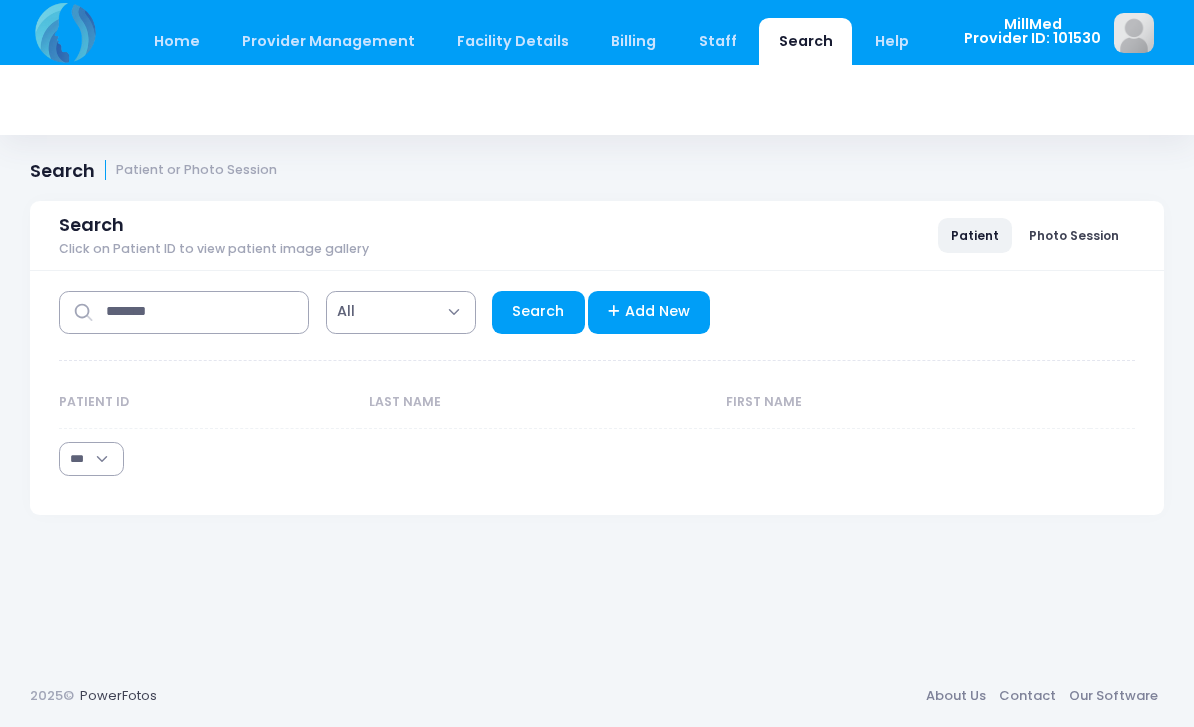 select on "***" 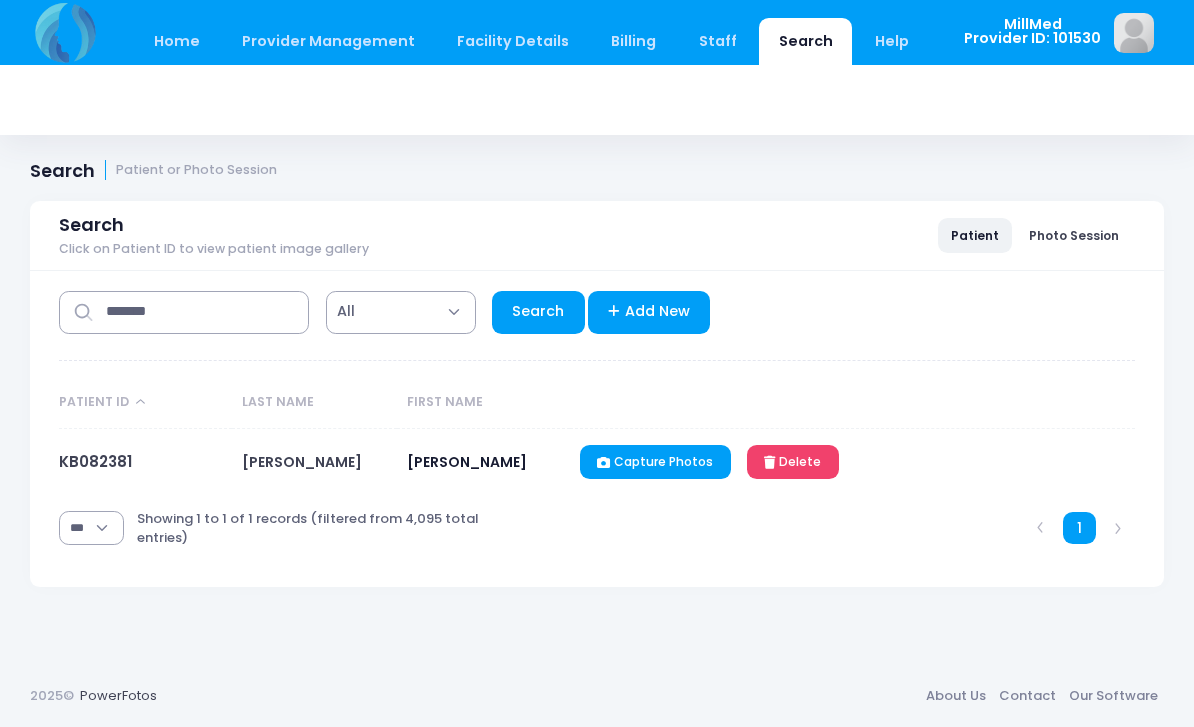 click on "KB082381" at bounding box center [95, 461] 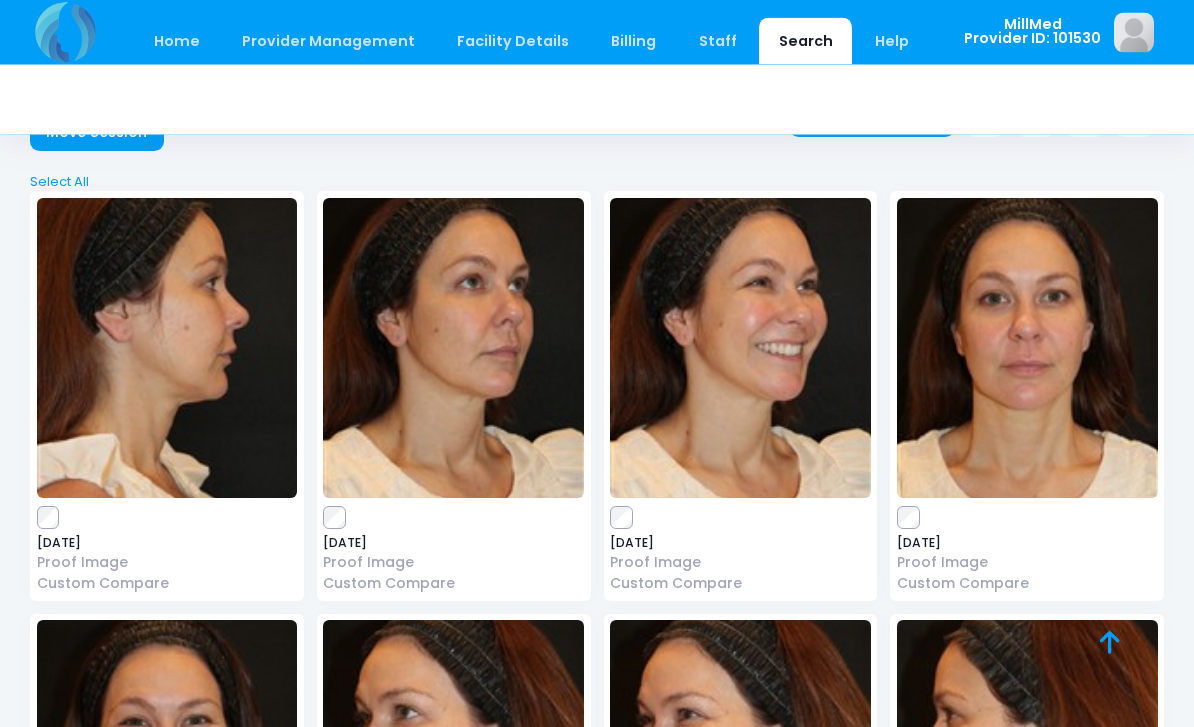 scroll, scrollTop: 0, scrollLeft: 0, axis: both 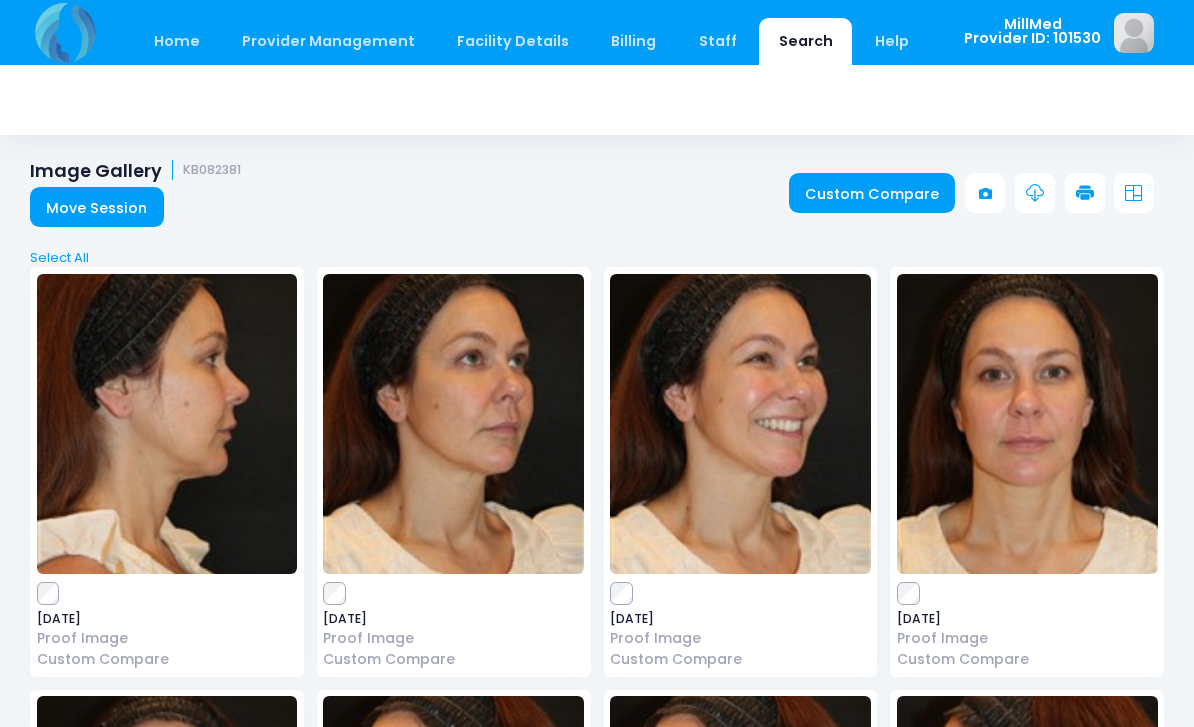 click at bounding box center [1027, 424] 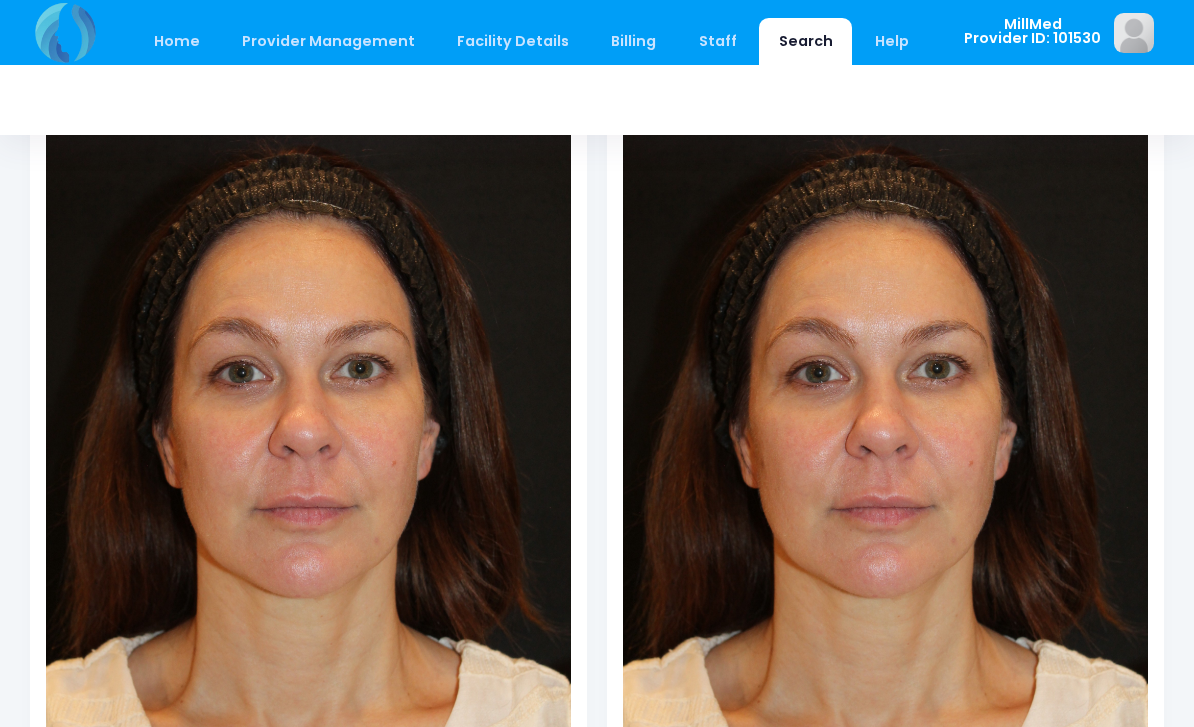 scroll, scrollTop: 0, scrollLeft: 0, axis: both 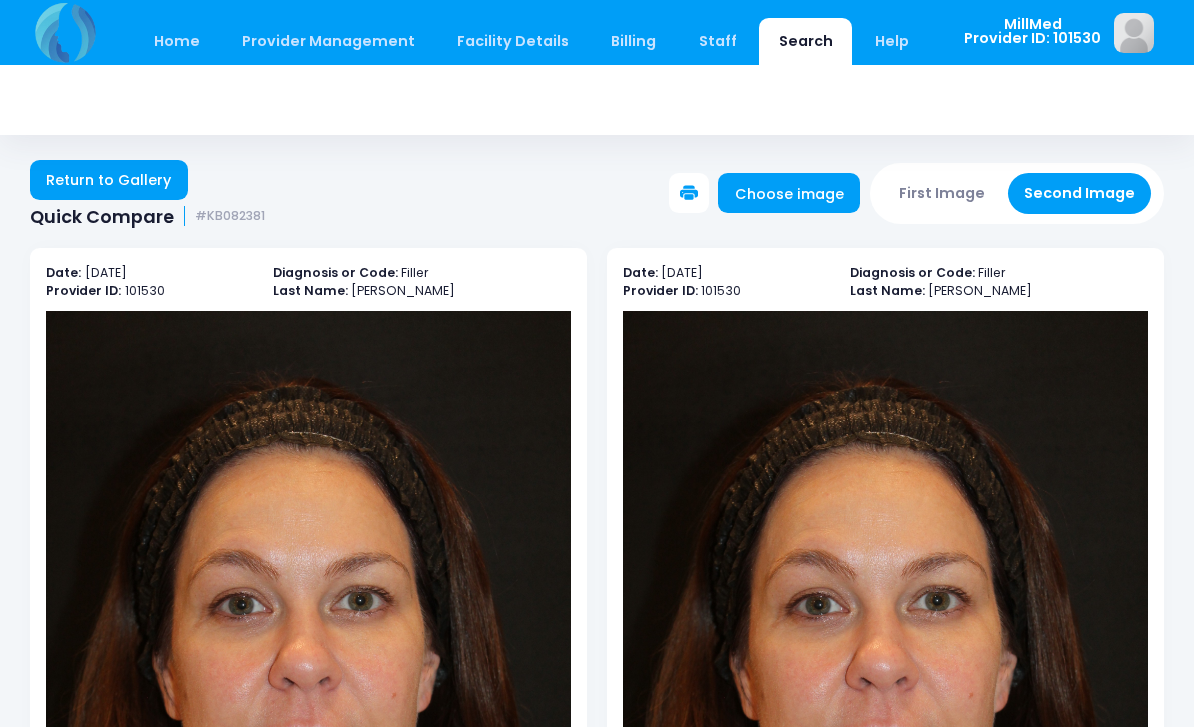 click on "Return to Gallery" at bounding box center (109, 180) 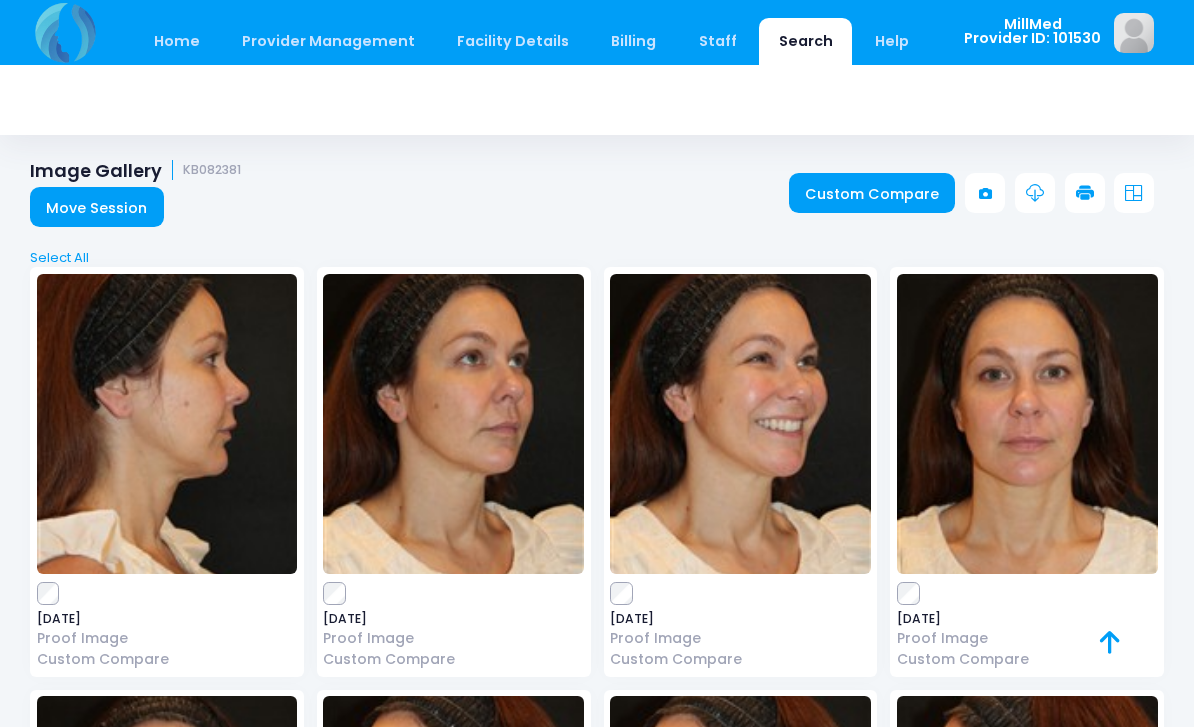 scroll, scrollTop: 0, scrollLeft: 0, axis: both 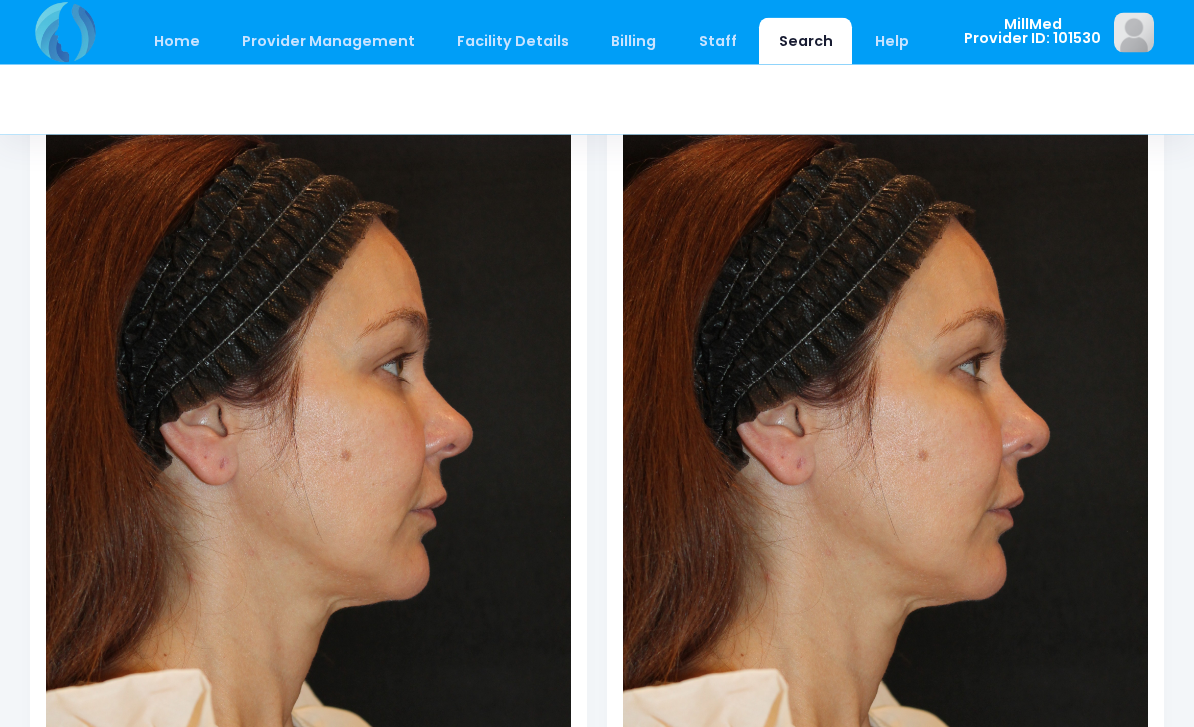 click at bounding box center (885, 498) 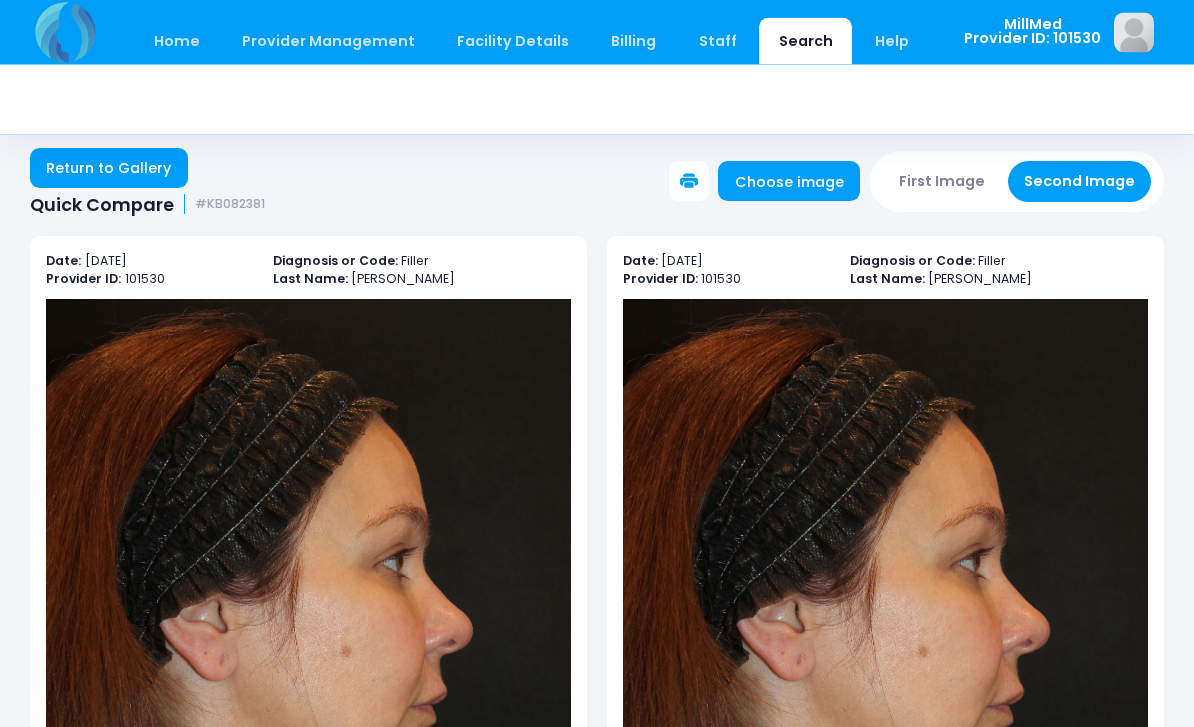 scroll, scrollTop: 0, scrollLeft: 0, axis: both 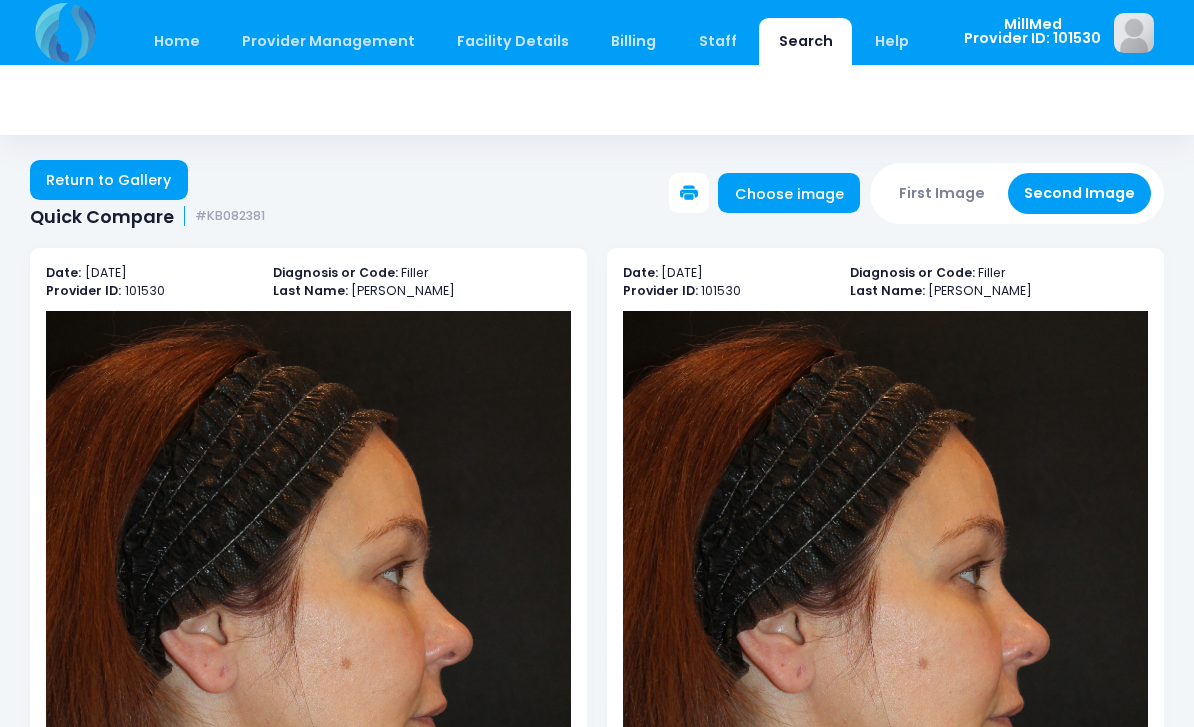 click at bounding box center (308, 705) 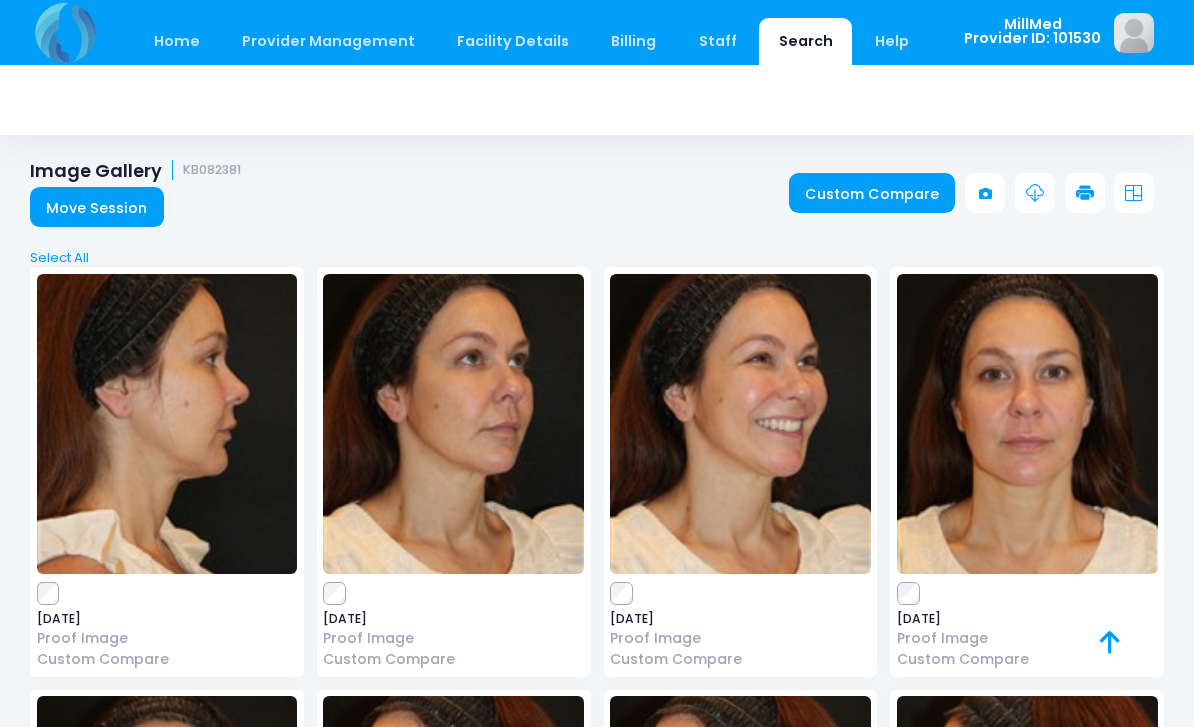 scroll, scrollTop: 0, scrollLeft: 0, axis: both 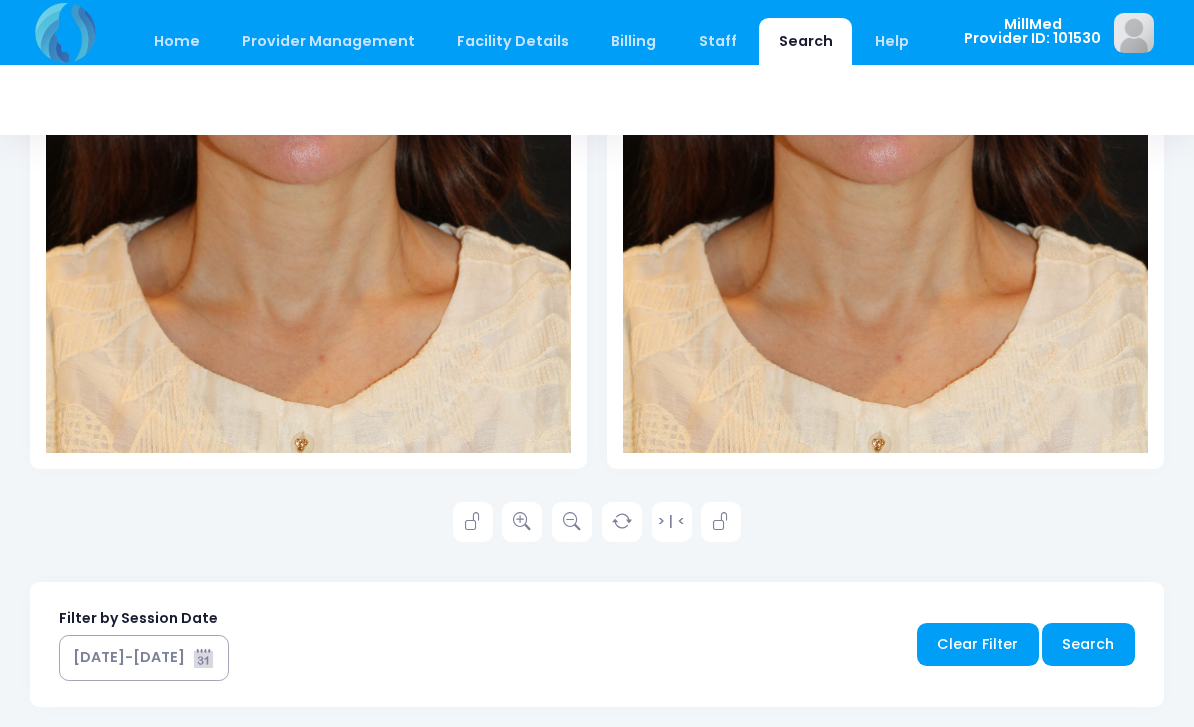 click at bounding box center (885, 59) 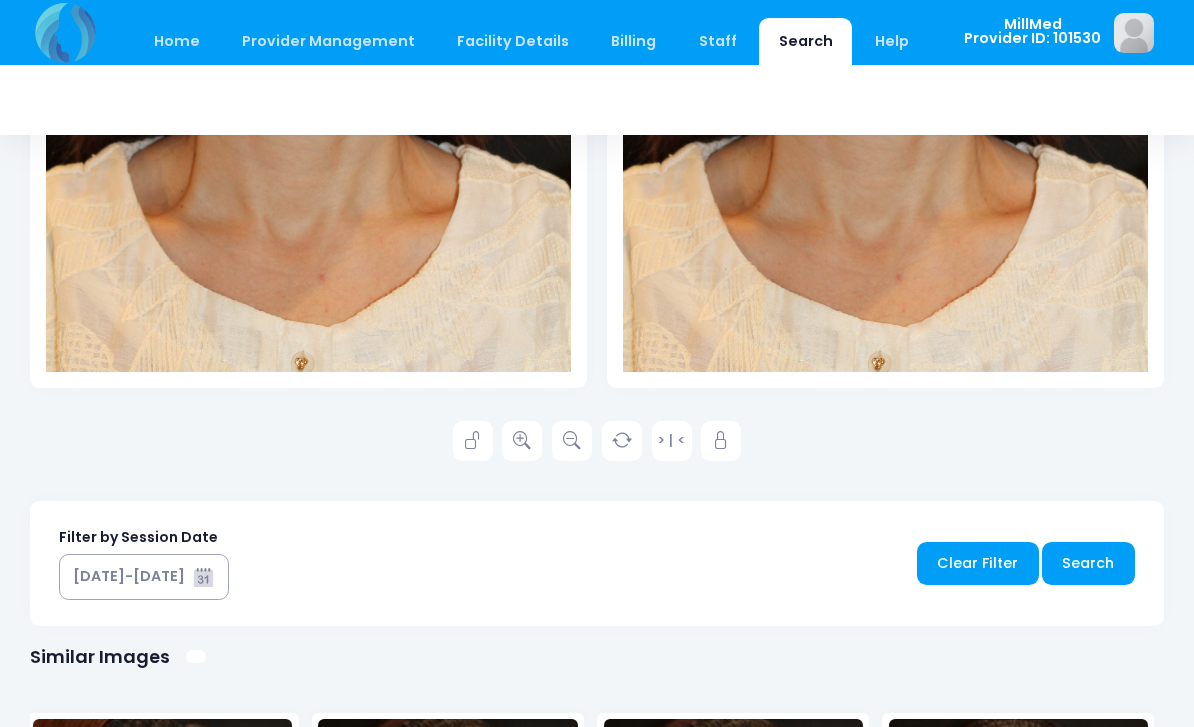 scroll, scrollTop: 1182, scrollLeft: 0, axis: vertical 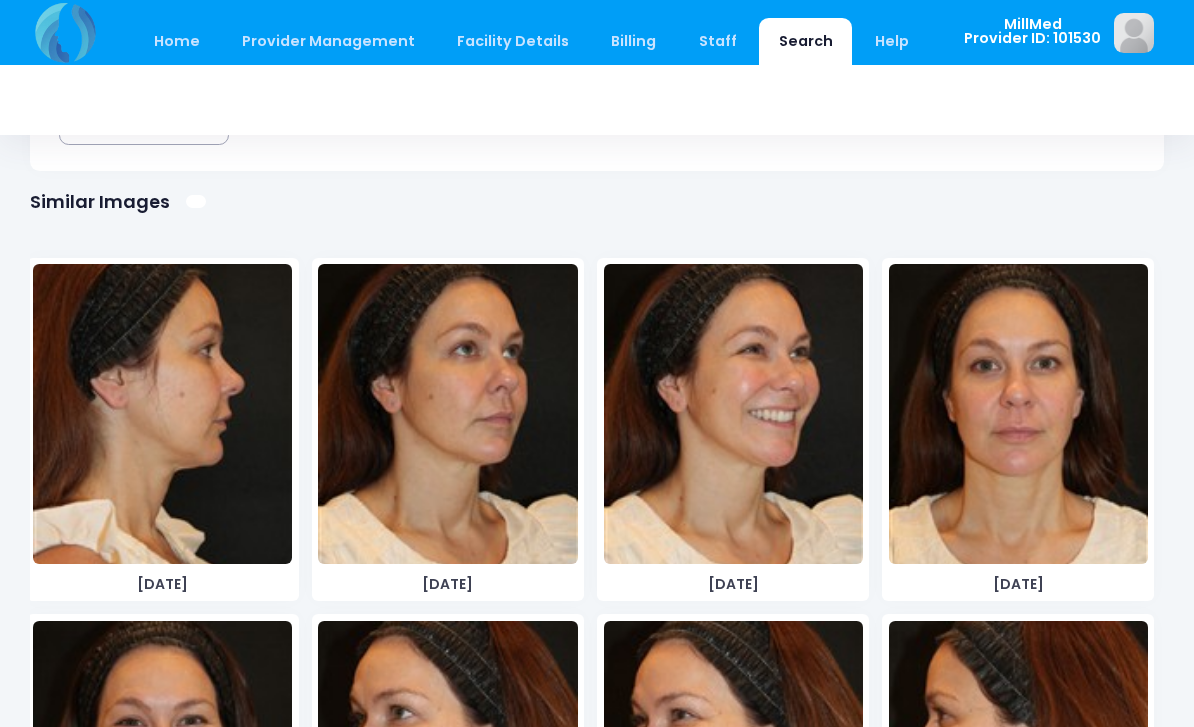 click at bounding box center [162, 414] 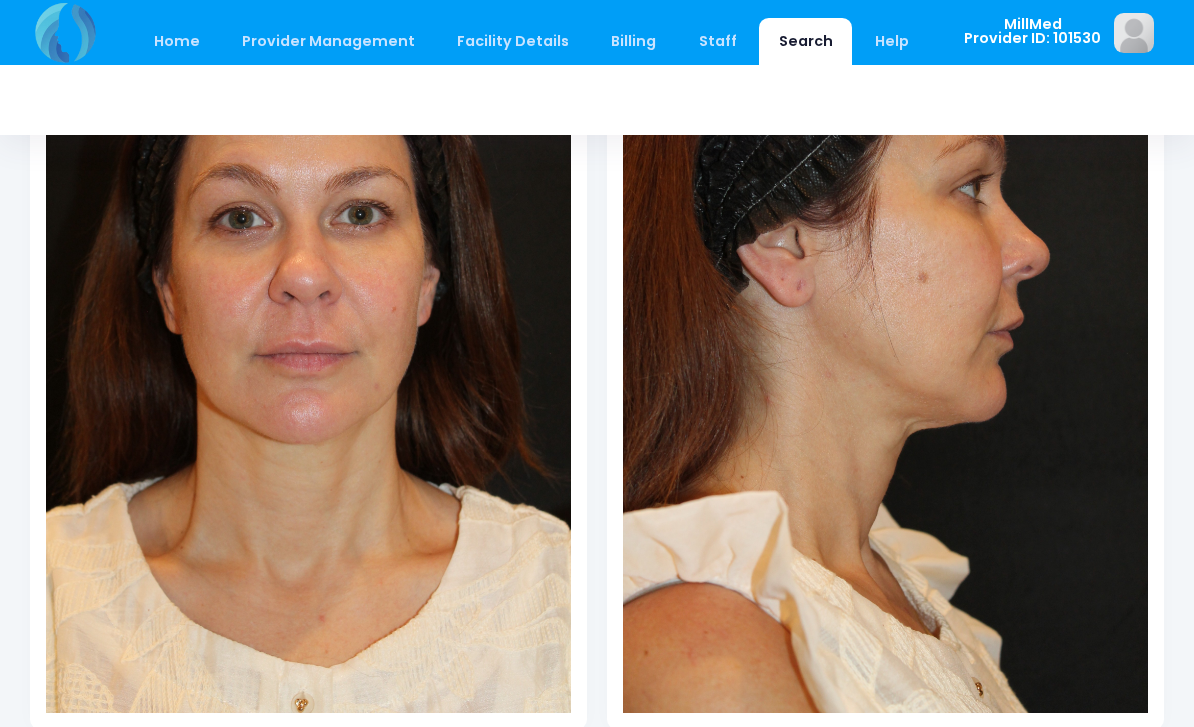 scroll, scrollTop: 393, scrollLeft: 0, axis: vertical 